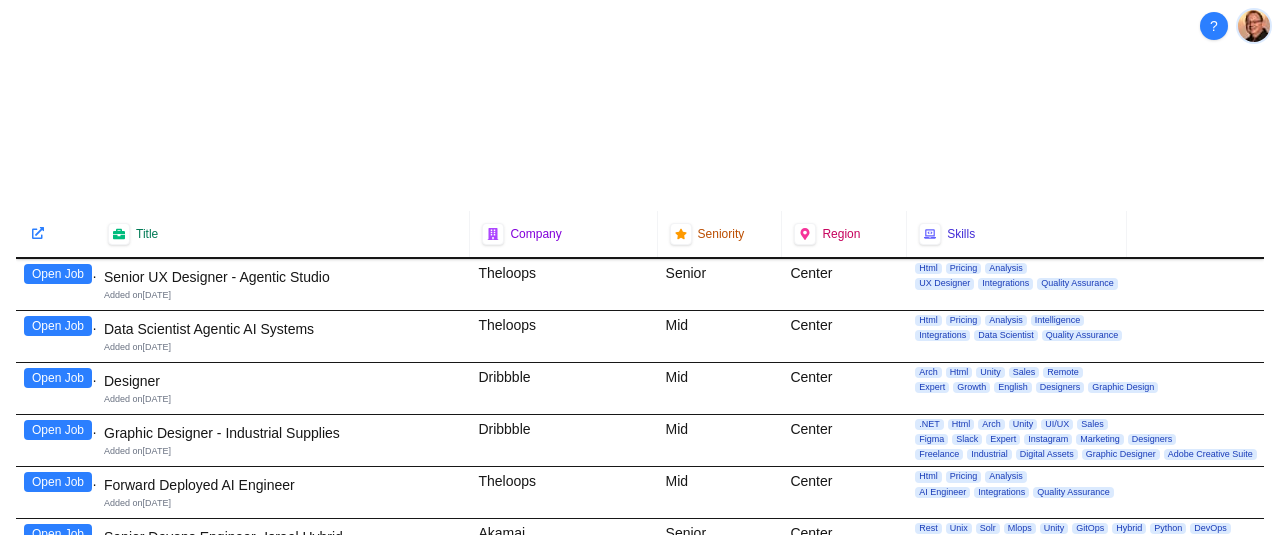 scroll, scrollTop: 0, scrollLeft: 0, axis: both 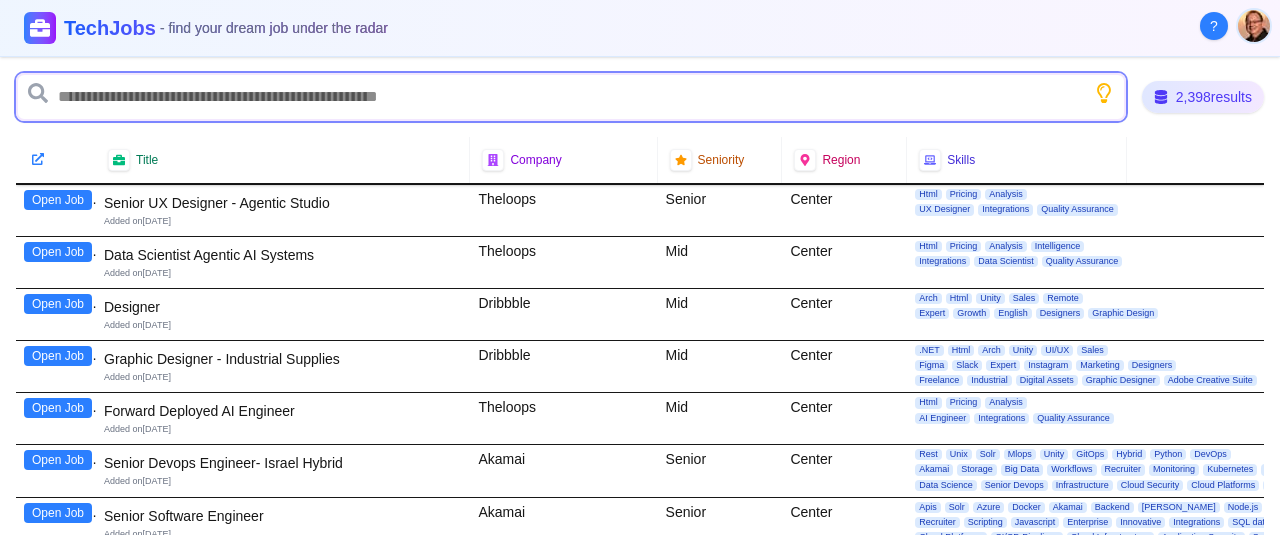 click at bounding box center [571, 97] 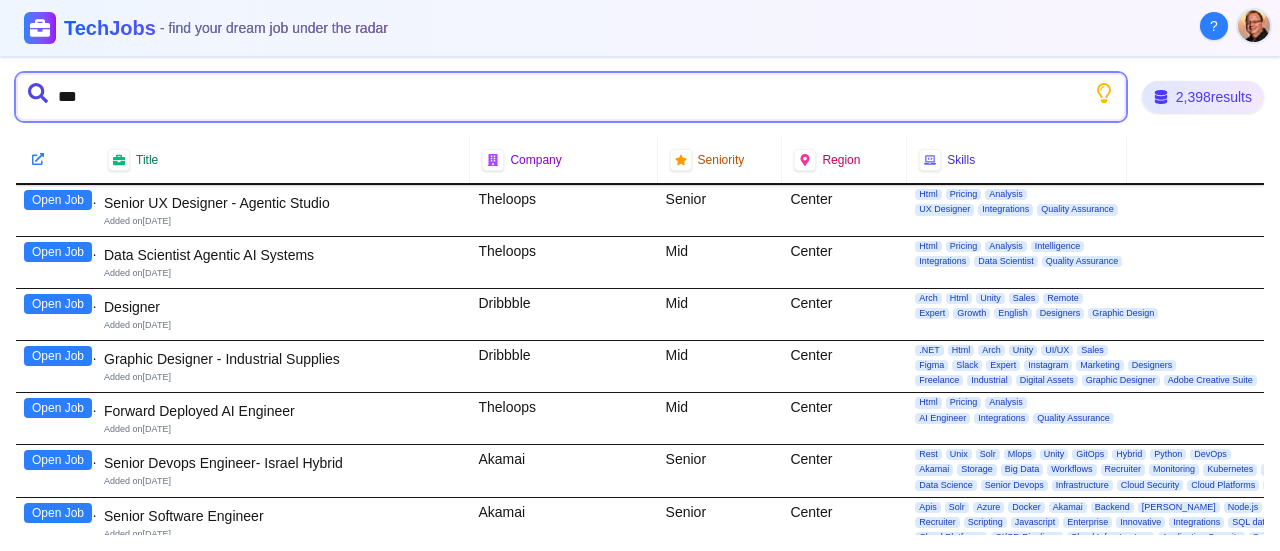 type on "****" 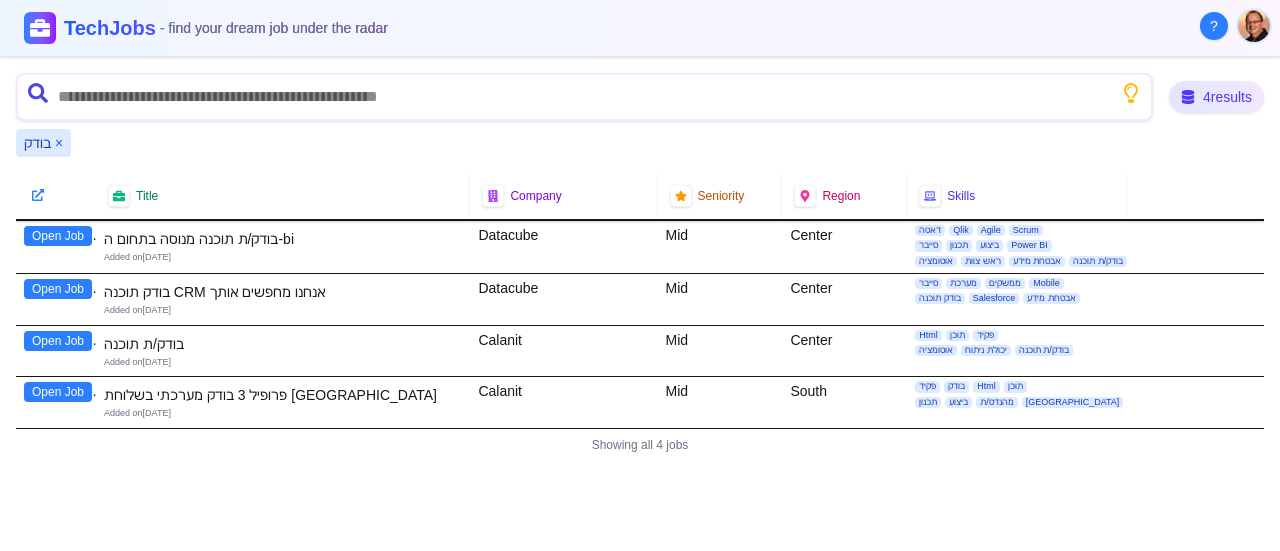 click on "Open Job" at bounding box center [58, 341] 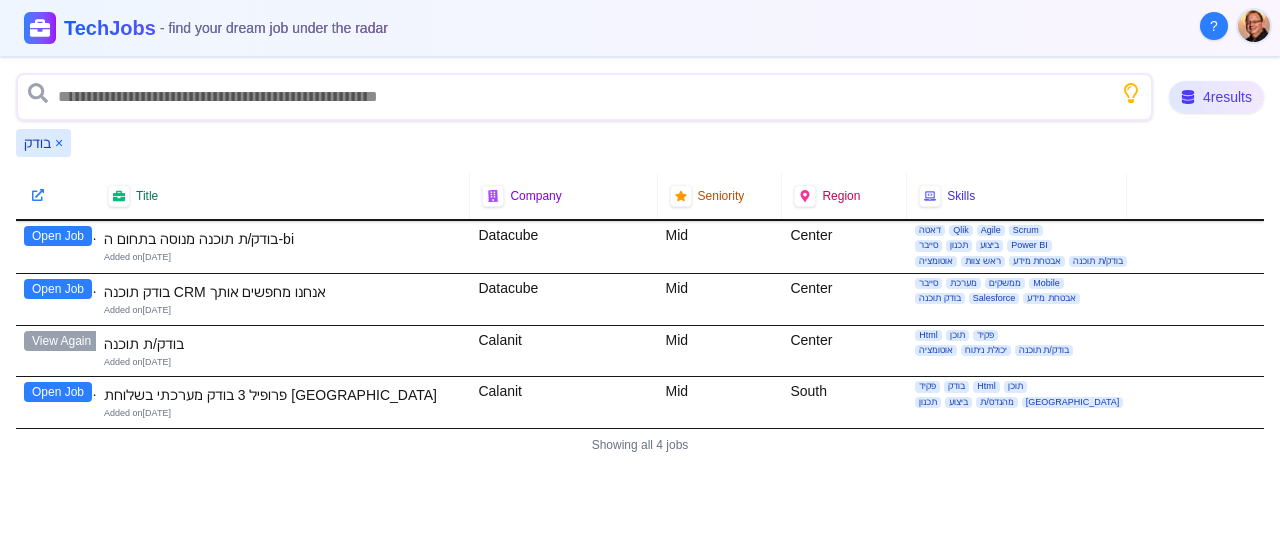 click on "בודק ×" at bounding box center (43, 143) 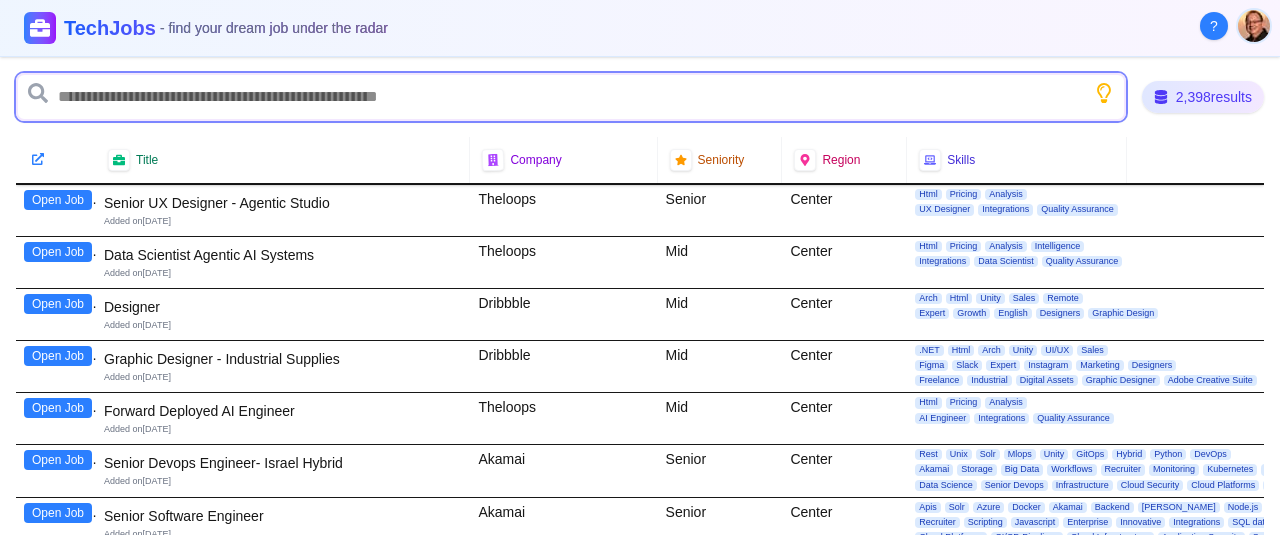 click at bounding box center [571, 97] 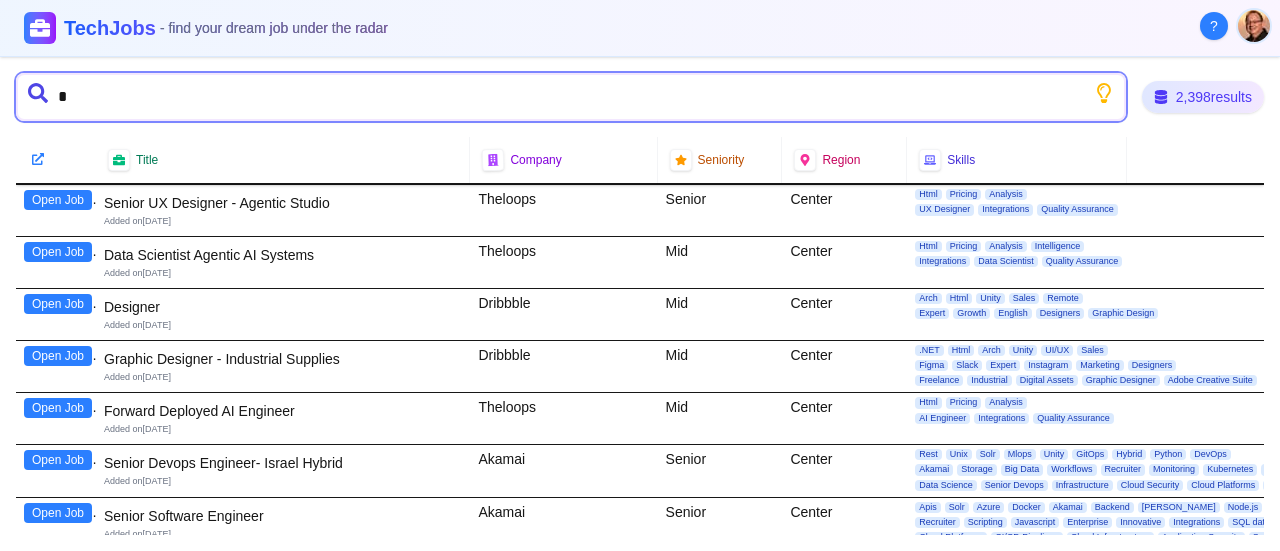 type on "**" 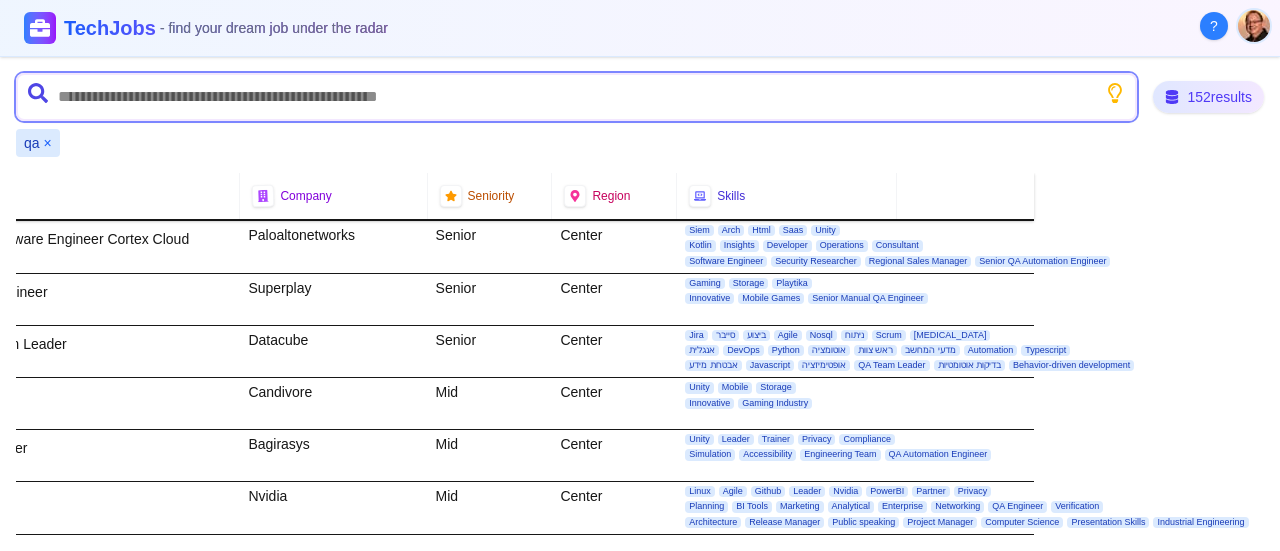 scroll, scrollTop: 0, scrollLeft: 0, axis: both 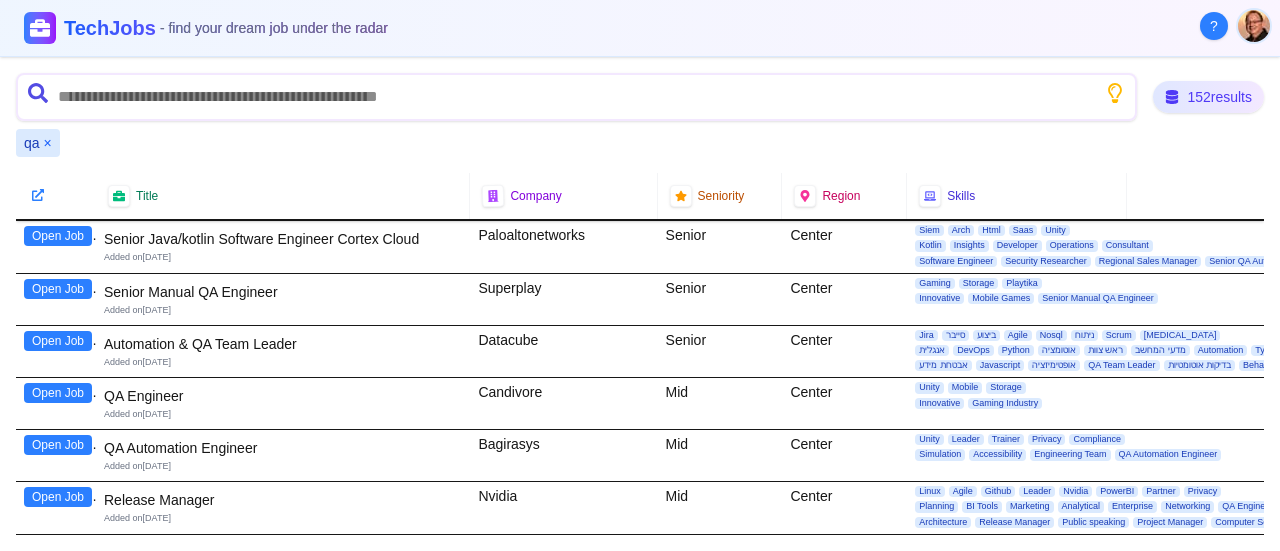 click on "qa ×" at bounding box center [38, 143] 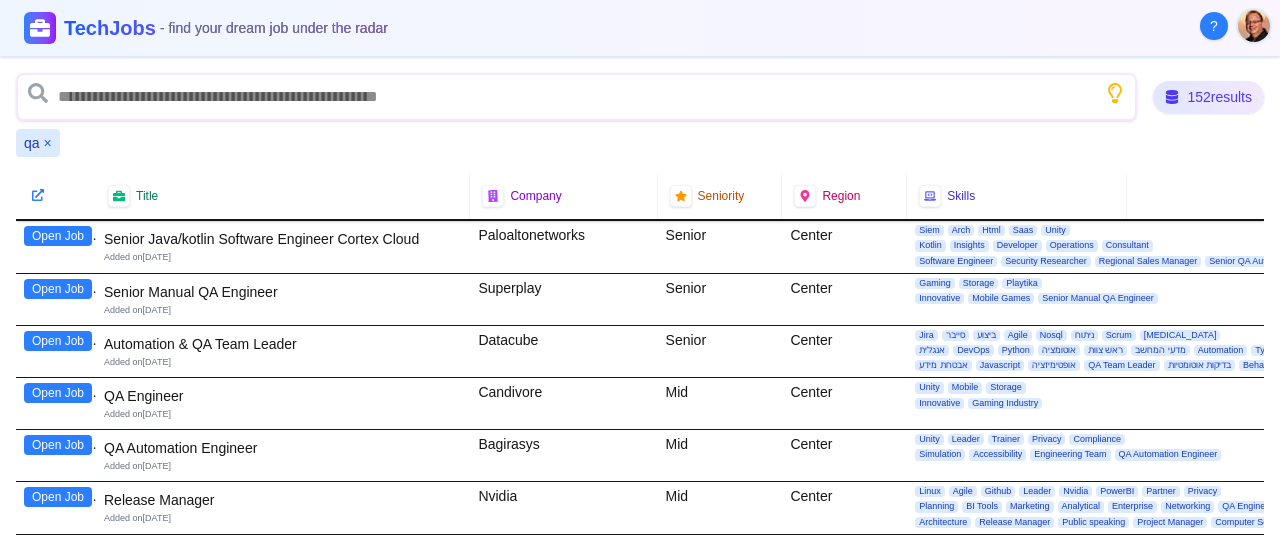 click on "×" at bounding box center (48, 143) 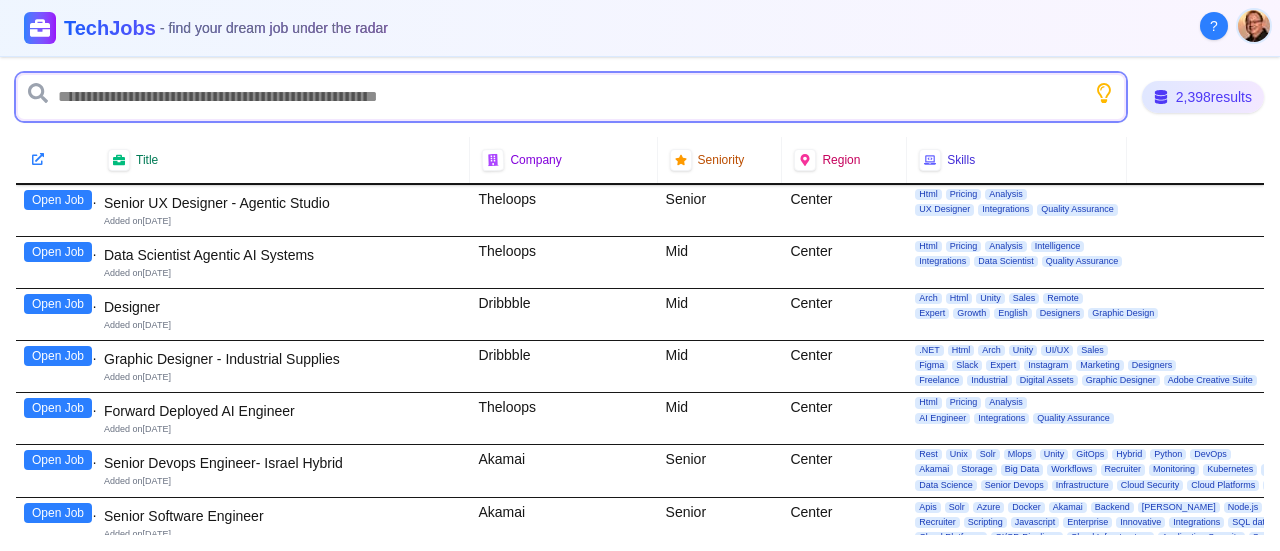 click at bounding box center (571, 97) 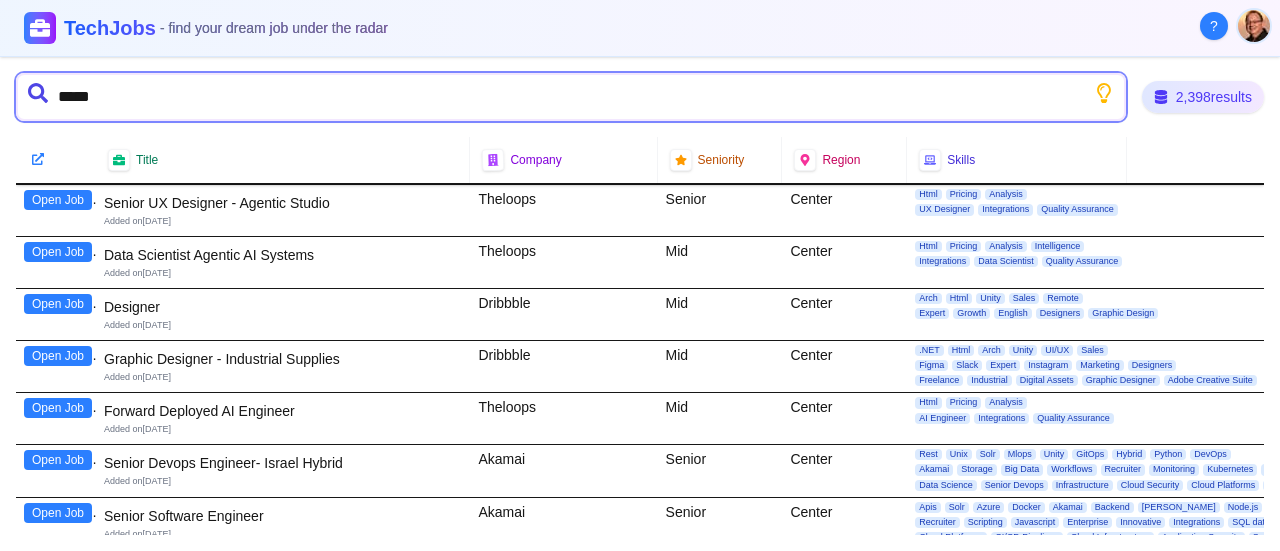 type on "******" 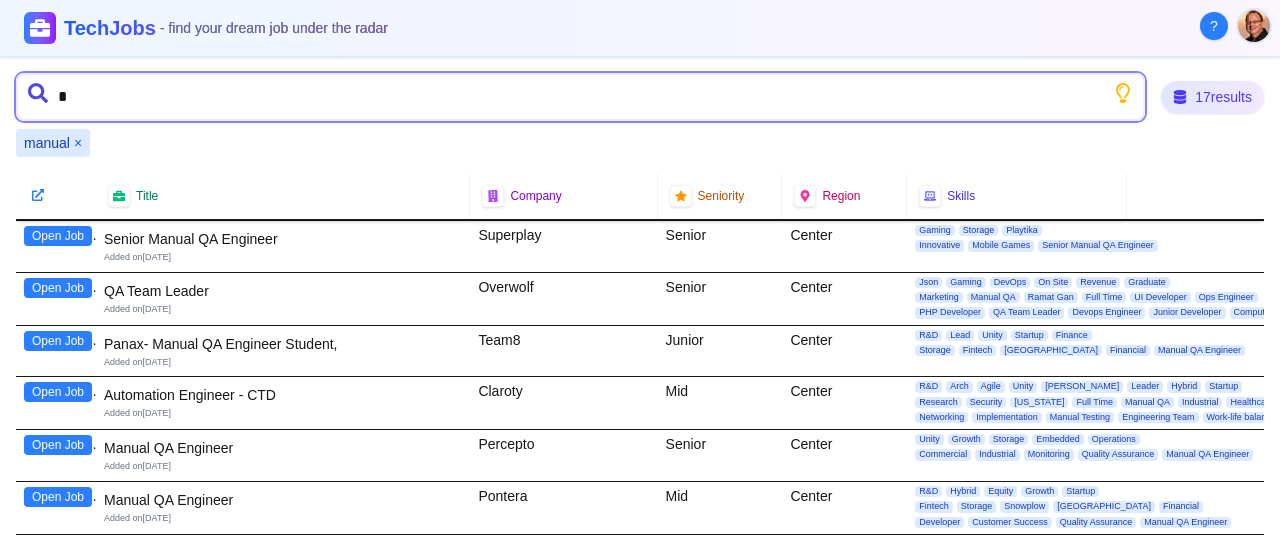 type on "**" 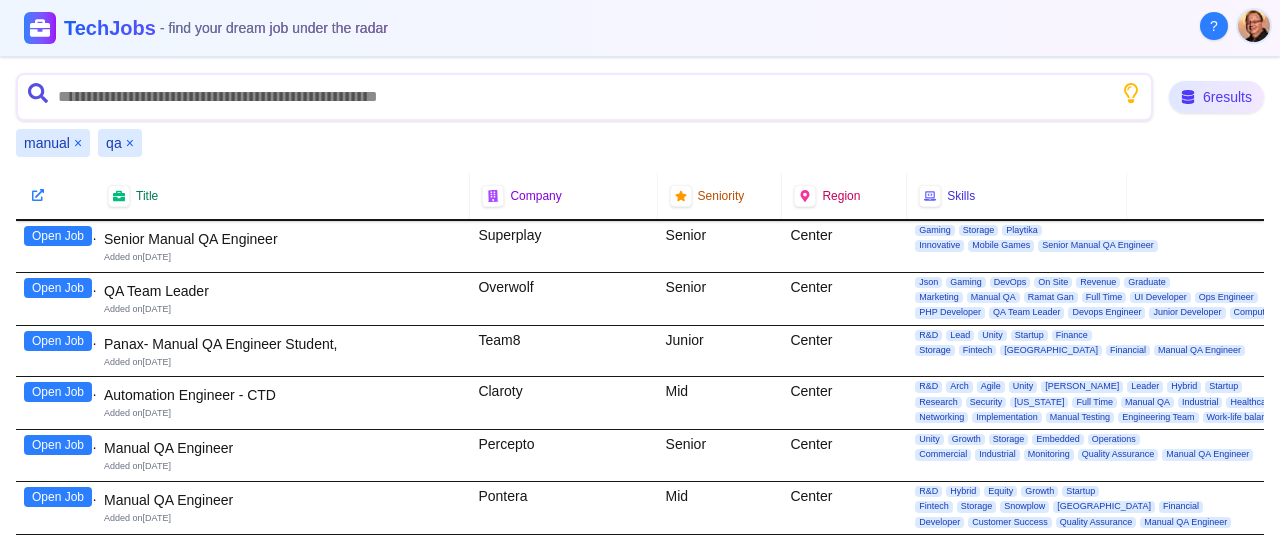 click on "Open Job" at bounding box center [58, 236] 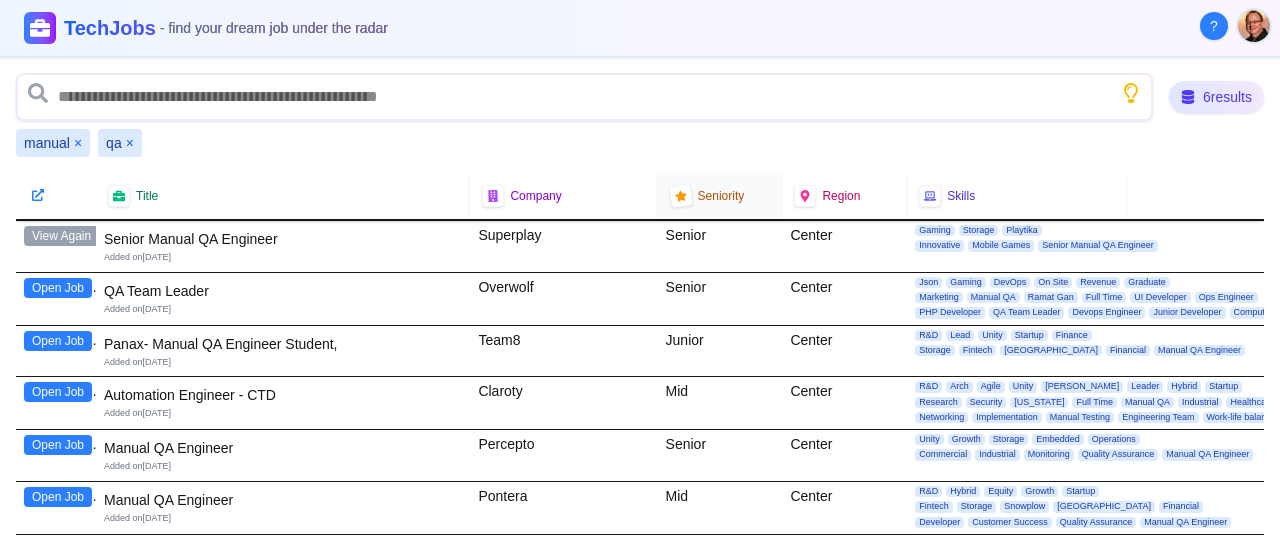 click on "Seniority" at bounding box center [720, 196] 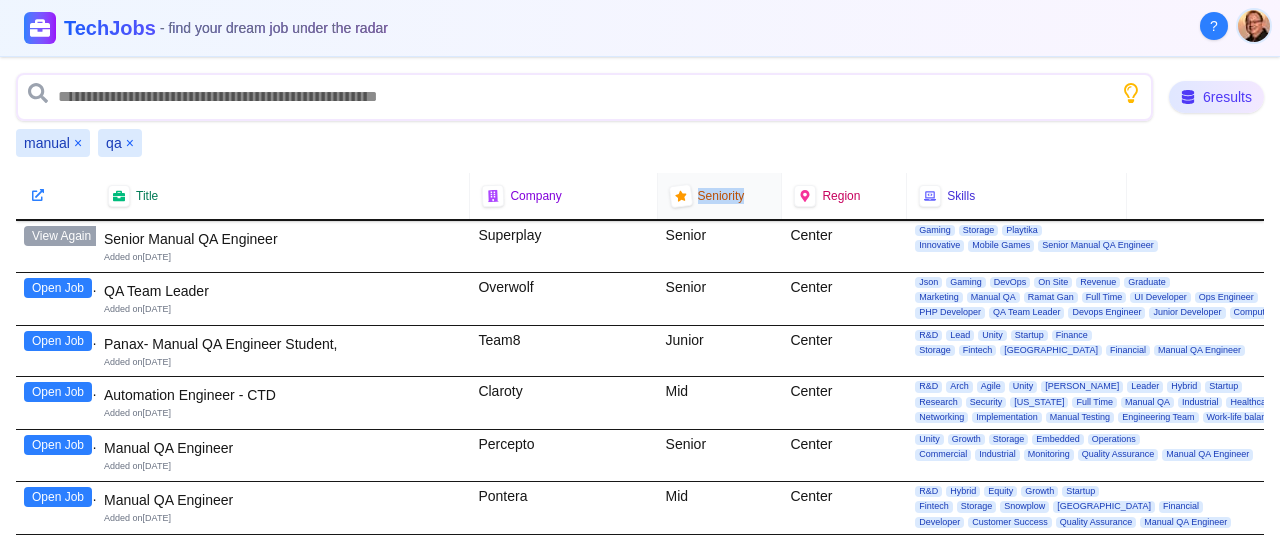 click on "Seniority" at bounding box center (720, 196) 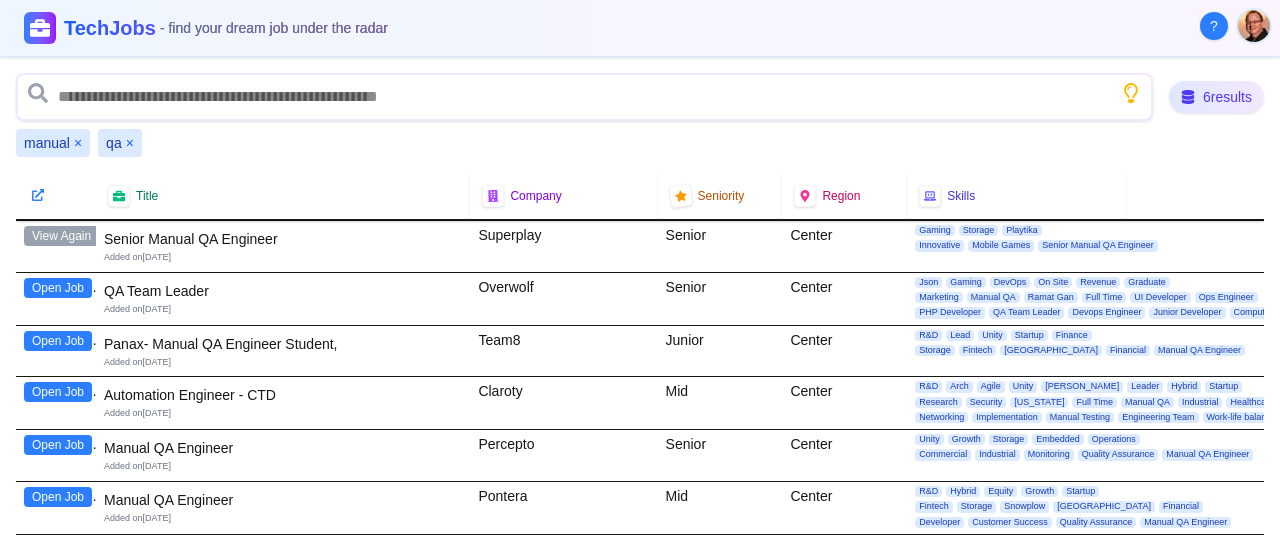 click on "manual × qa ×" at bounding box center [640, 143] 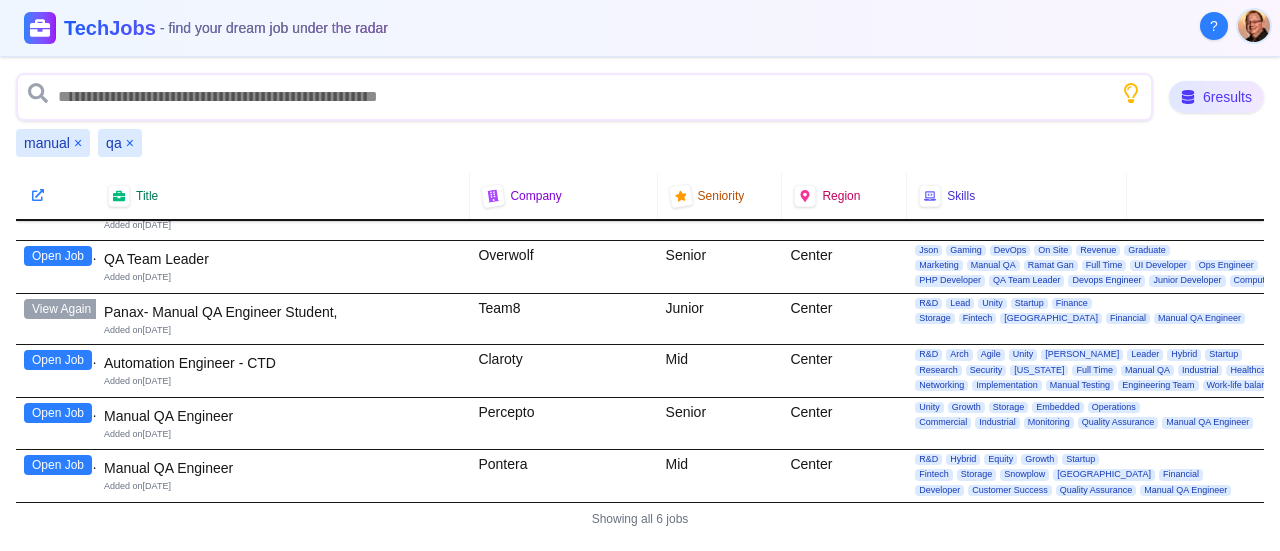 scroll, scrollTop: 0, scrollLeft: 0, axis: both 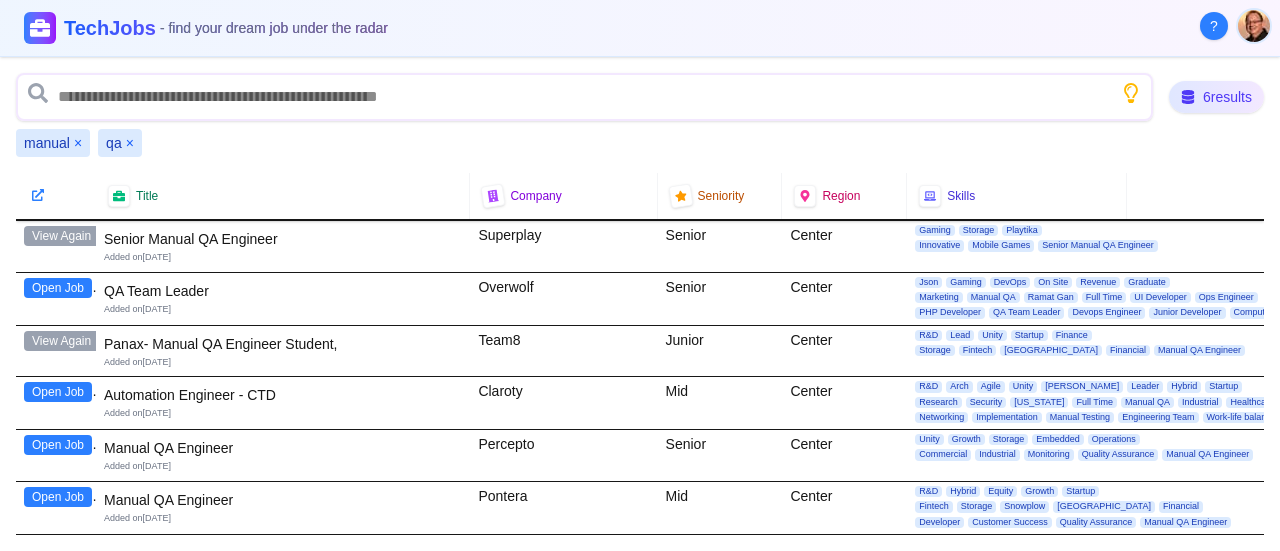 click on "×" at bounding box center [130, 143] 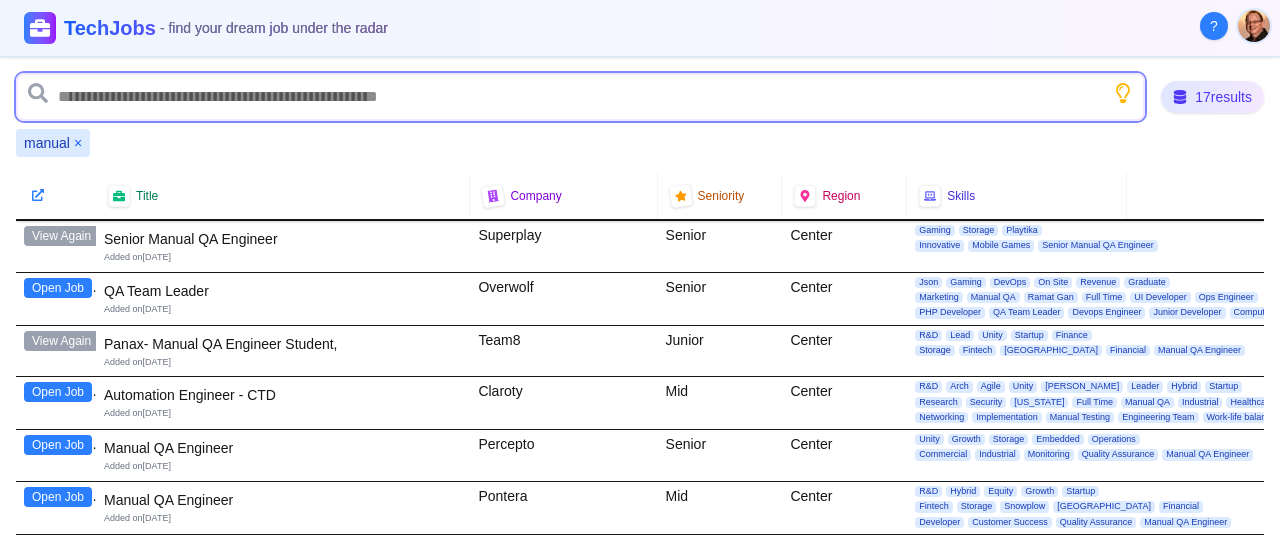 click at bounding box center (580, 97) 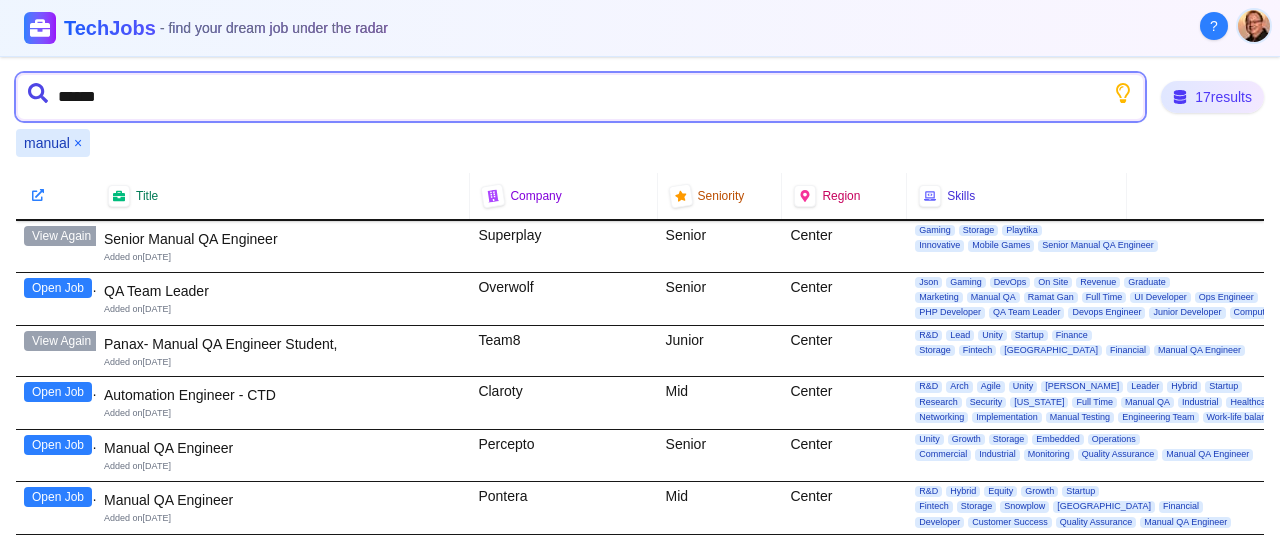 type on "*******" 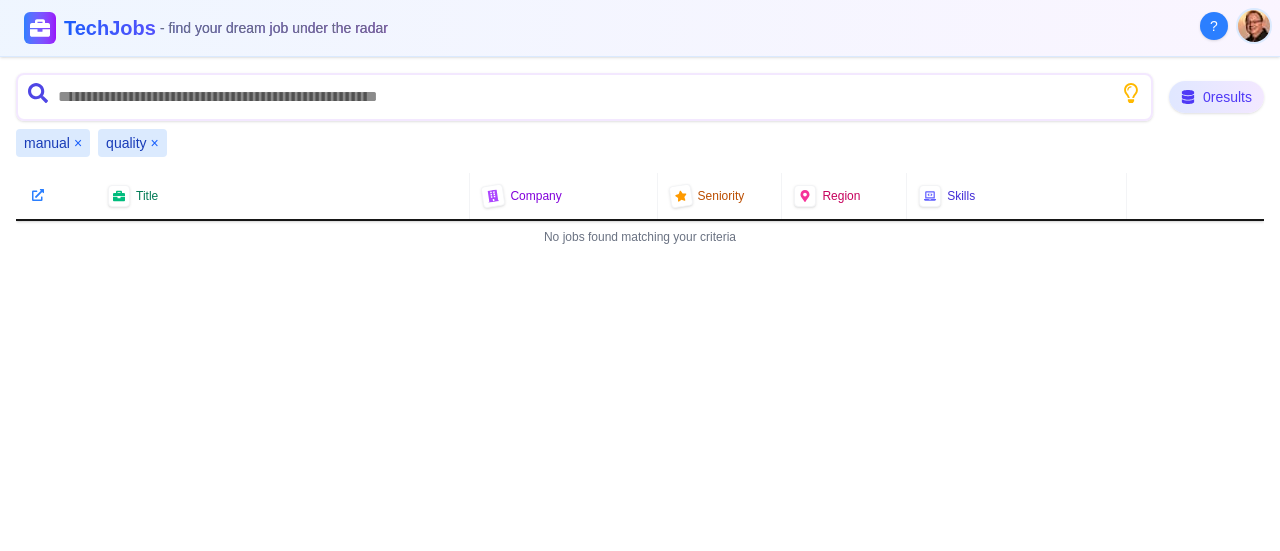 click on "×" at bounding box center [78, 143] 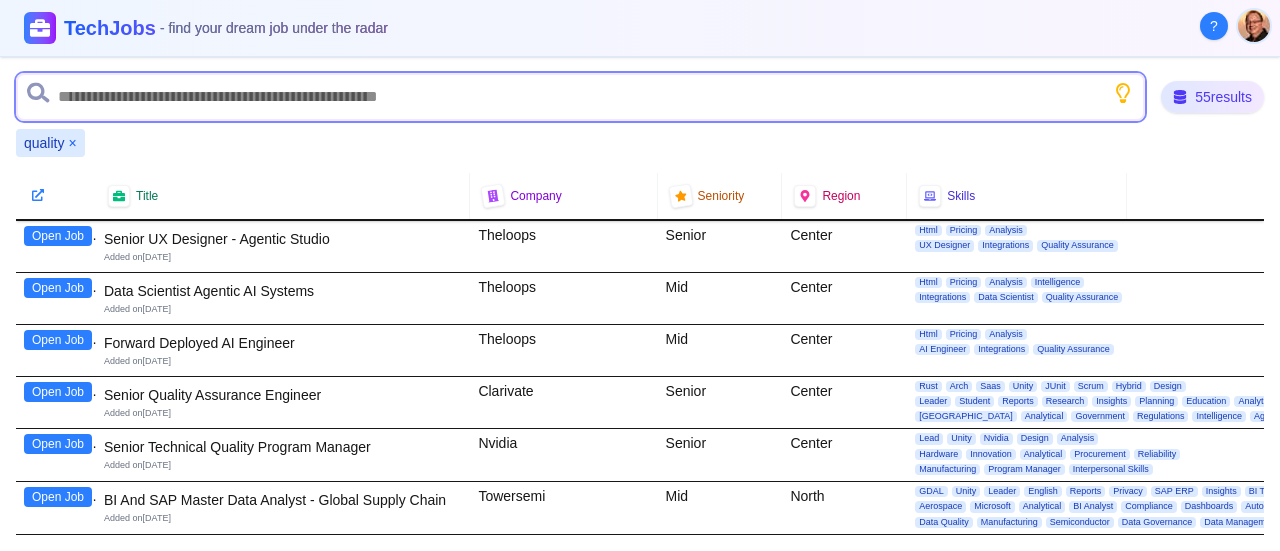 click at bounding box center (580, 97) 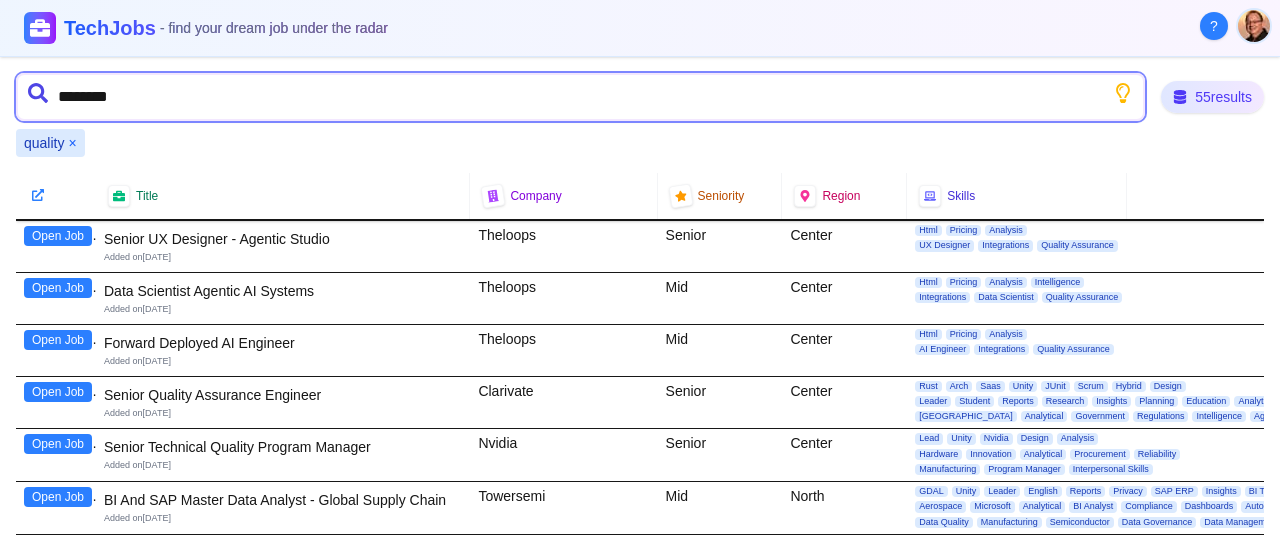 type on "*********" 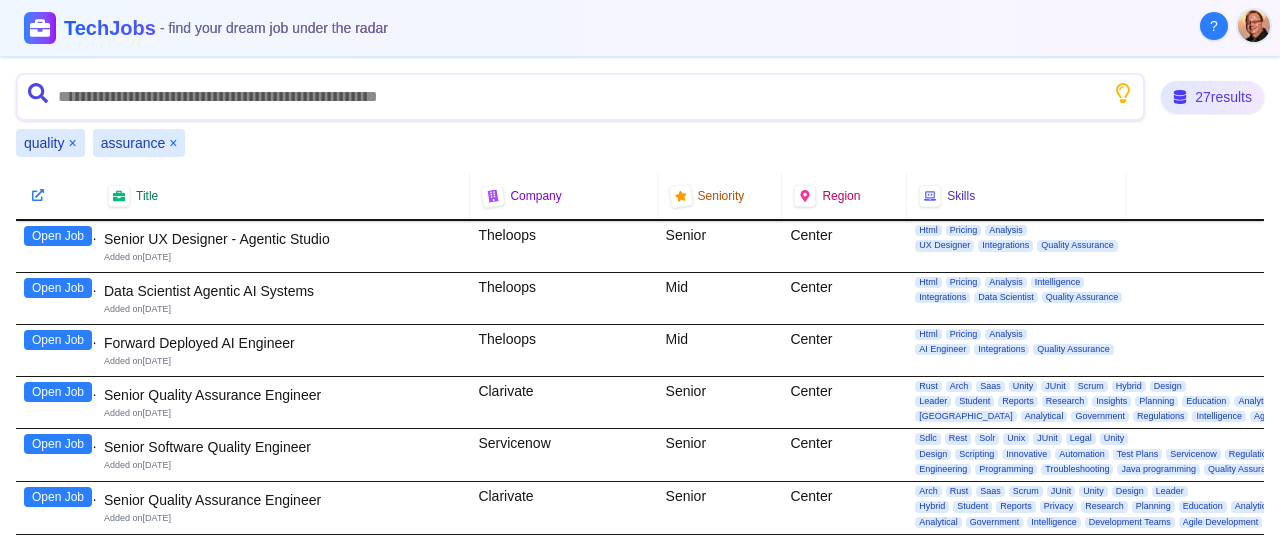 click on "Open Job" at bounding box center (58, 392) 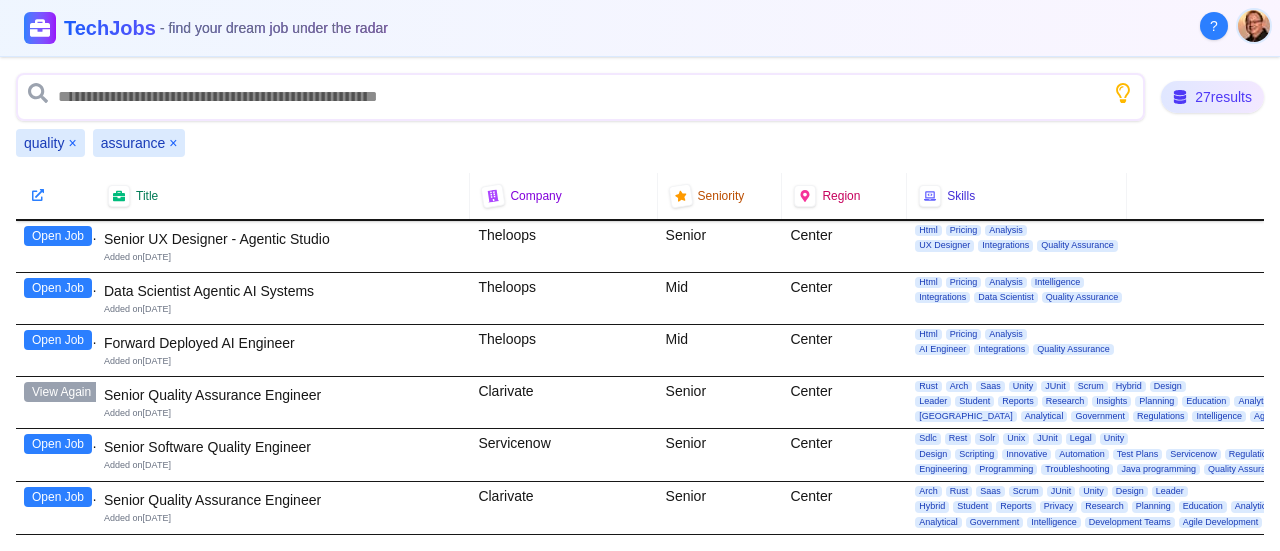click on "Open Job" at bounding box center [58, 497] 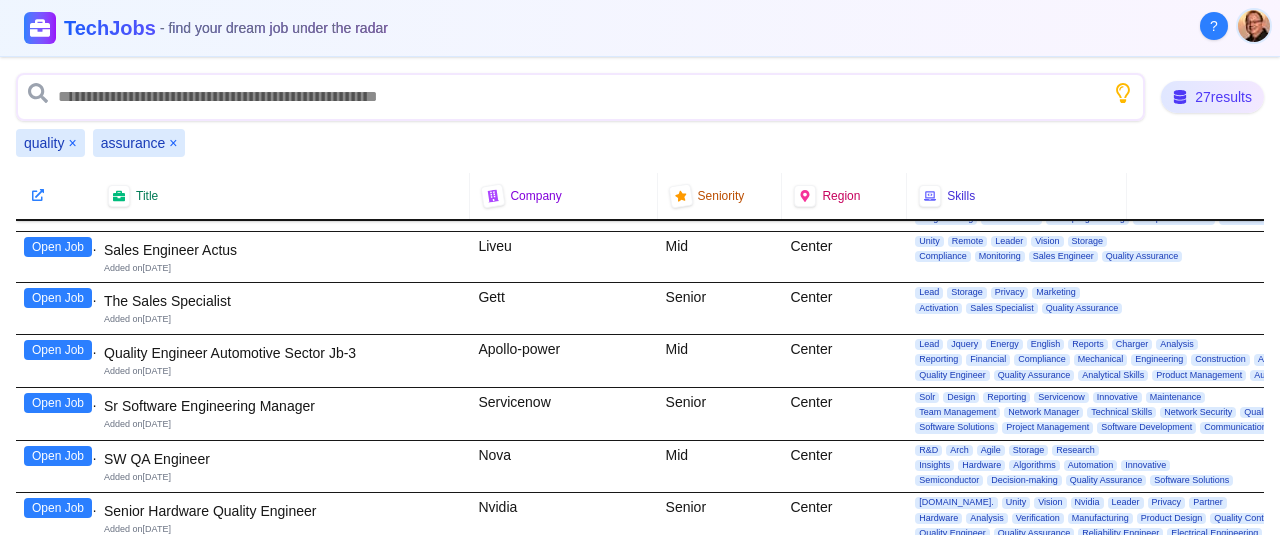scroll, scrollTop: 400, scrollLeft: 0, axis: vertical 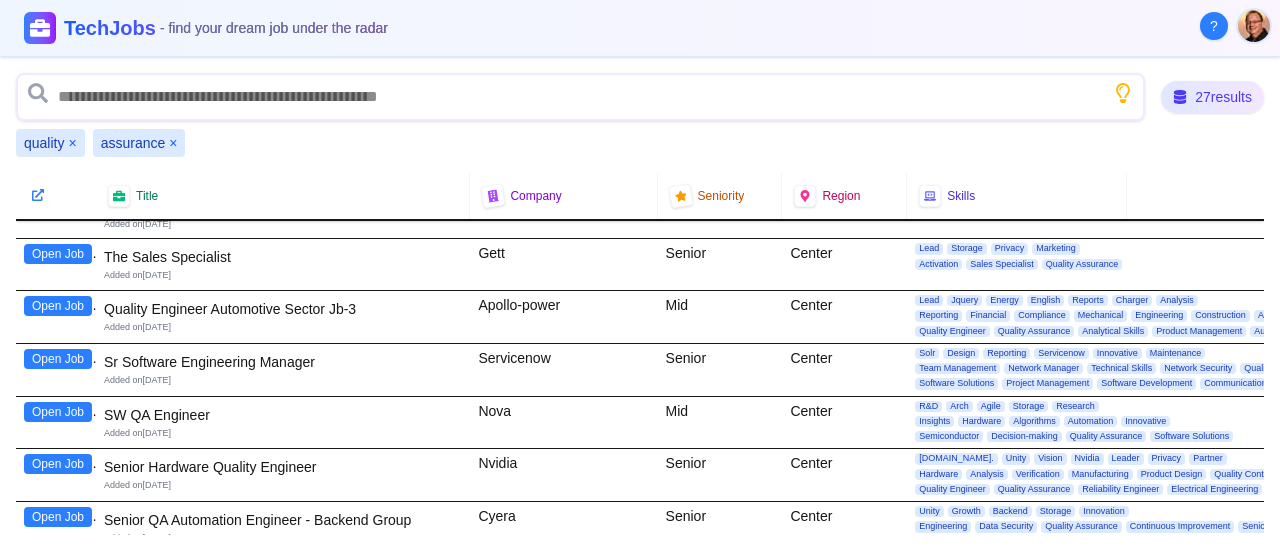 click on "Open Job" at bounding box center [58, 412] 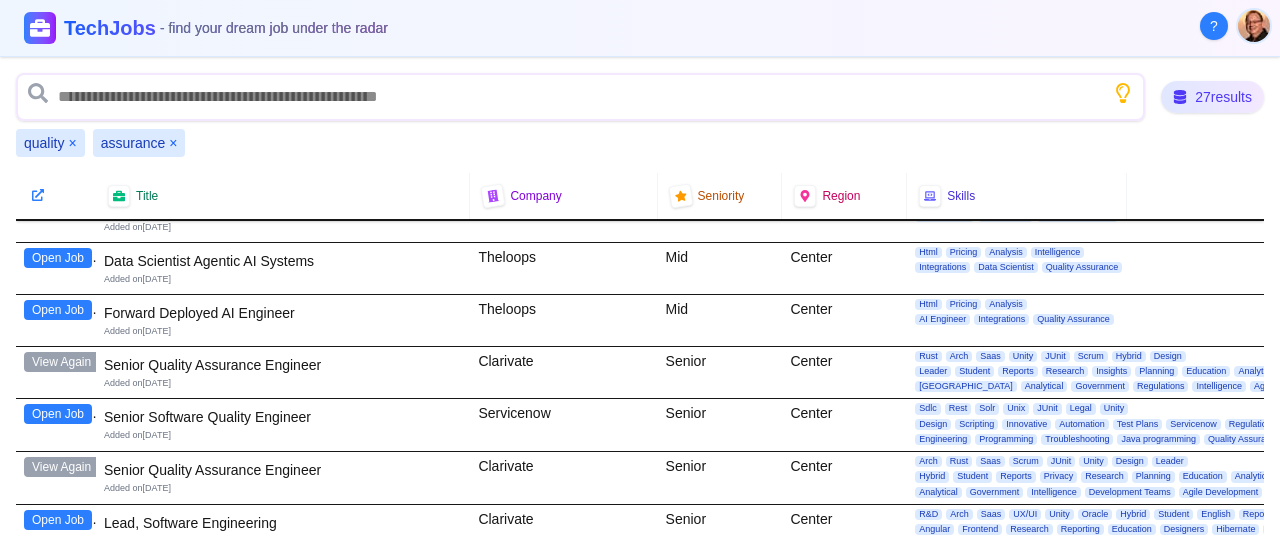 scroll, scrollTop: 0, scrollLeft: 0, axis: both 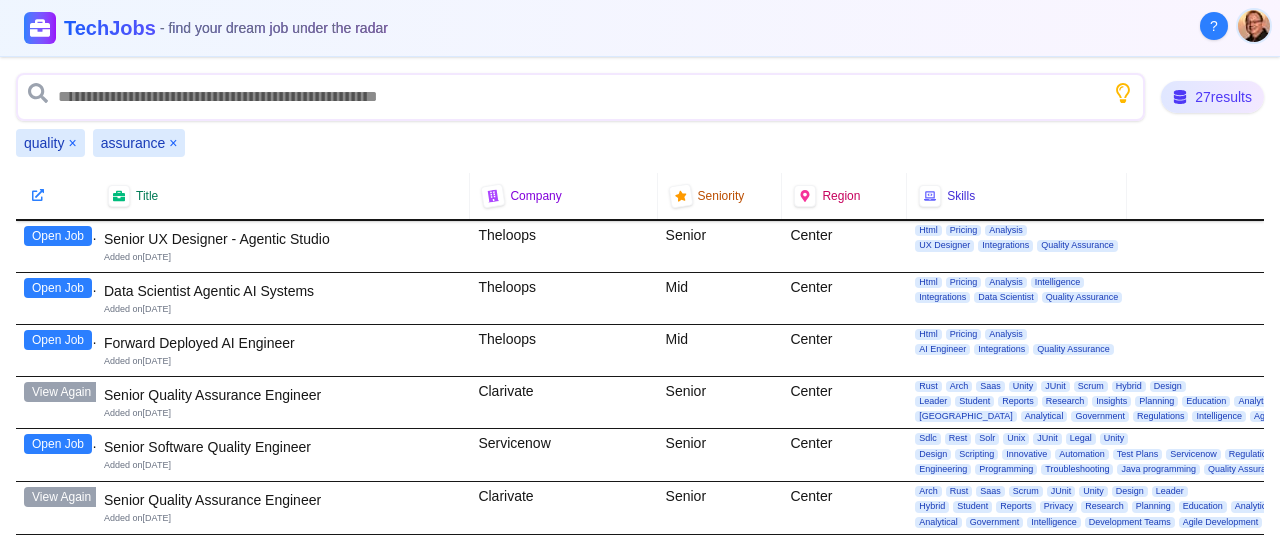 click on "×" at bounding box center (173, 143) 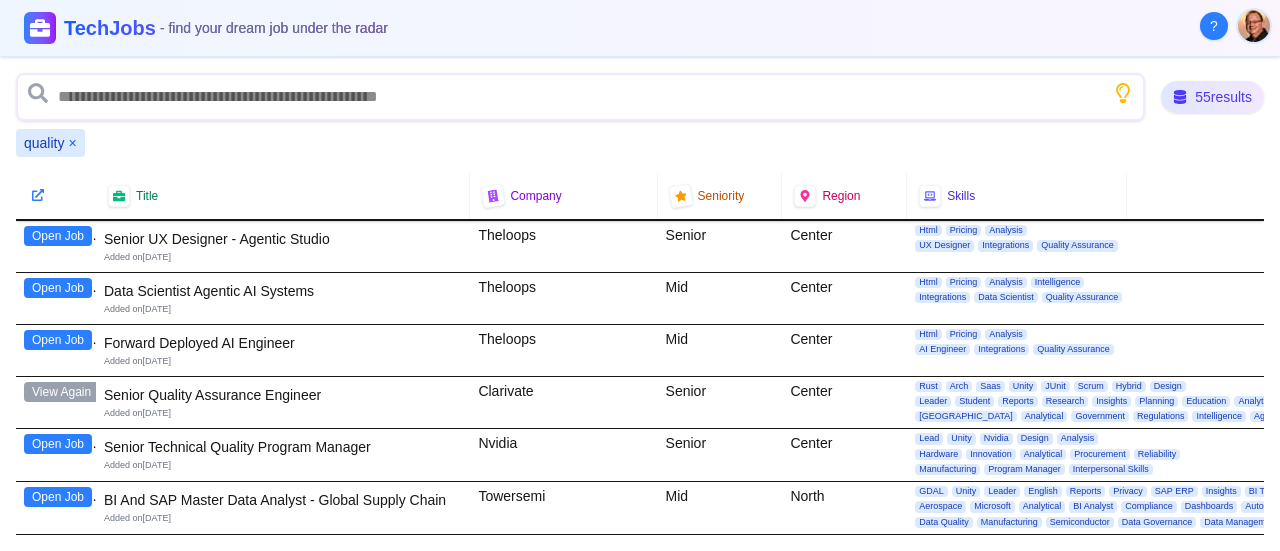 click on "×" at bounding box center [72, 143] 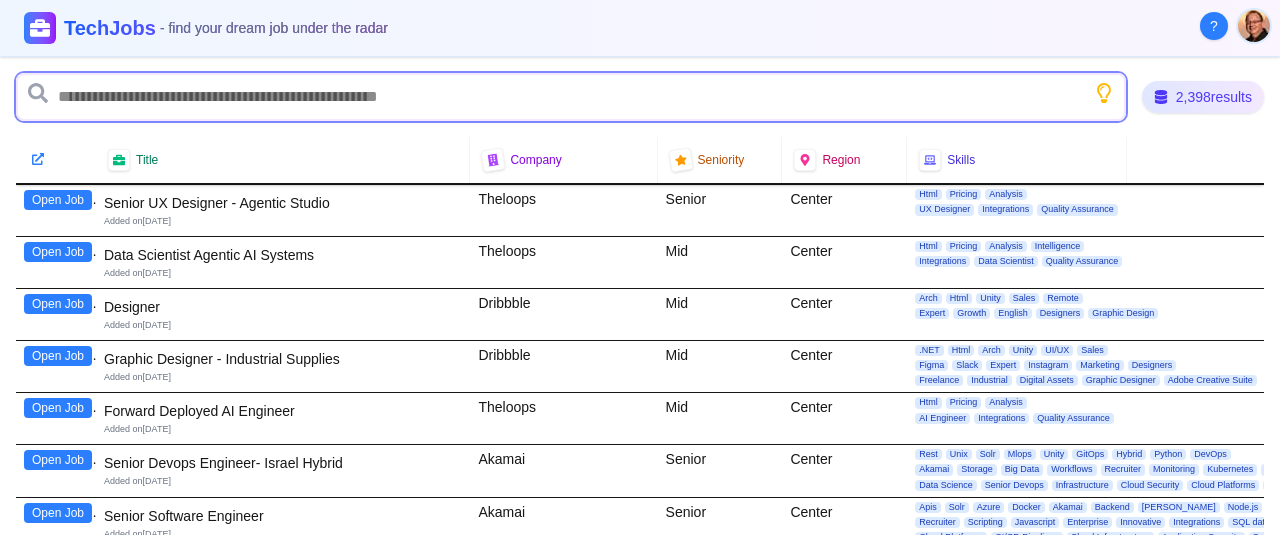 click at bounding box center [571, 97] 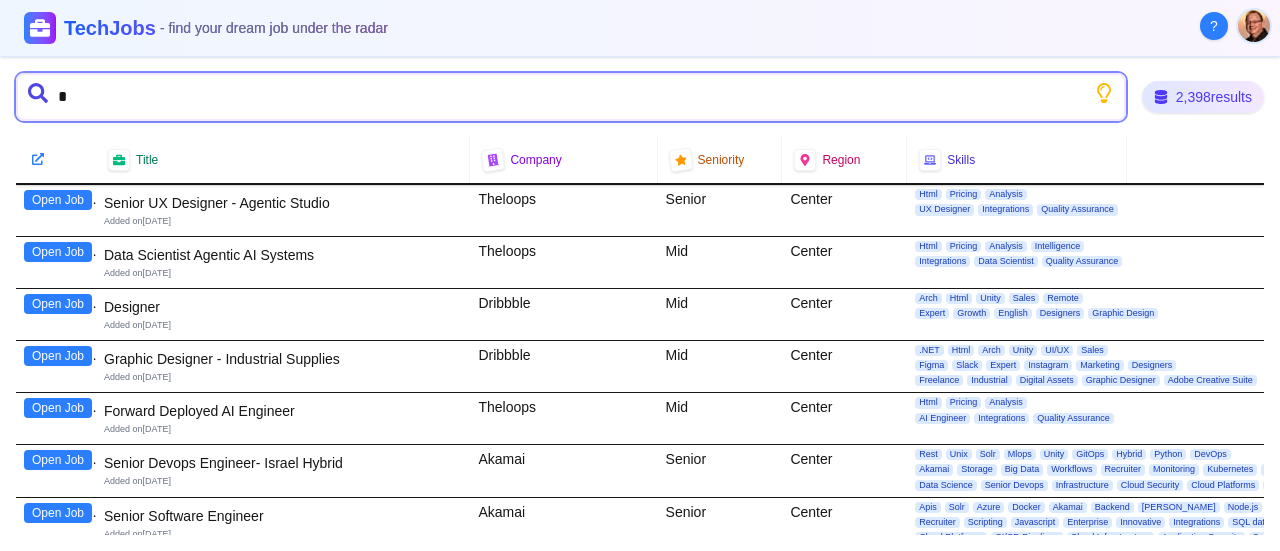 type on "**" 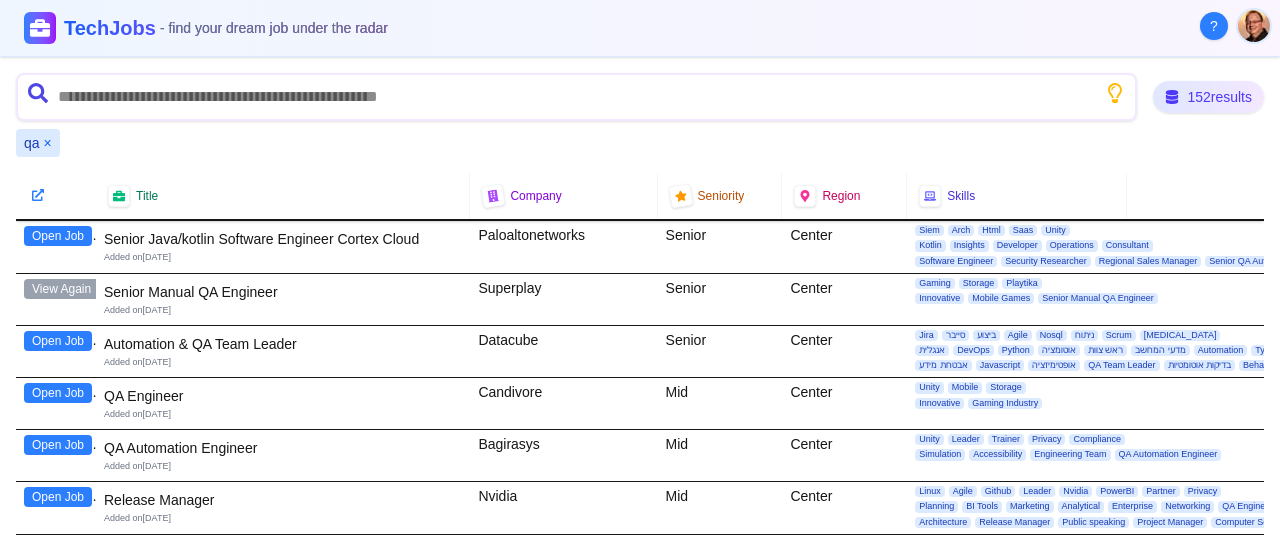 click on "Open Job" at bounding box center (58, 393) 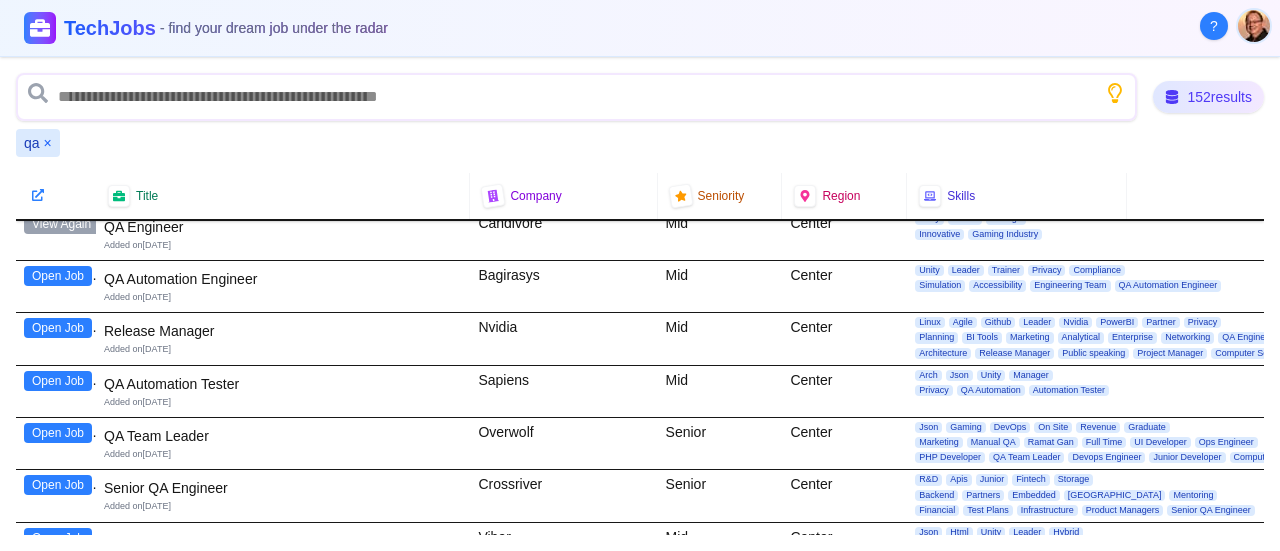 scroll, scrollTop: 200, scrollLeft: 0, axis: vertical 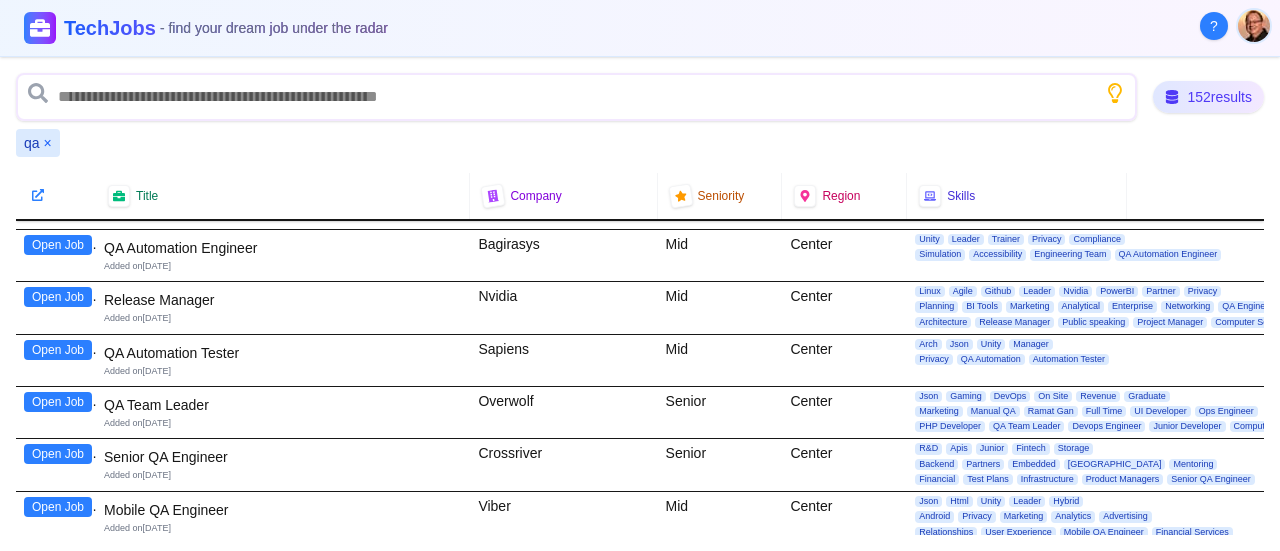 click on "Open Job" at bounding box center [58, 454] 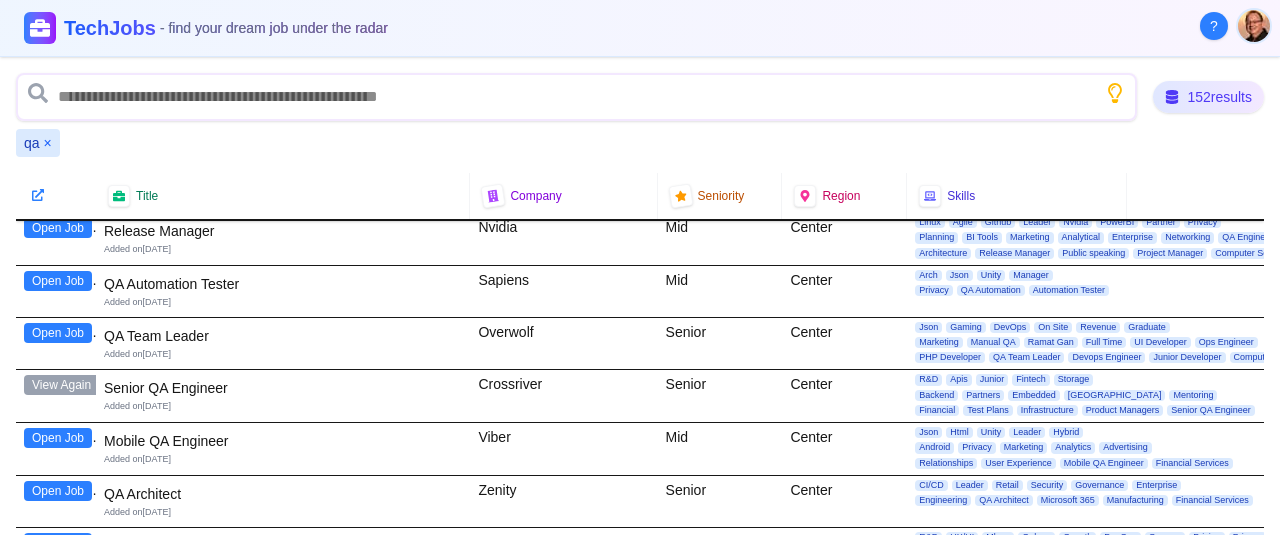 scroll, scrollTop: 300, scrollLeft: 0, axis: vertical 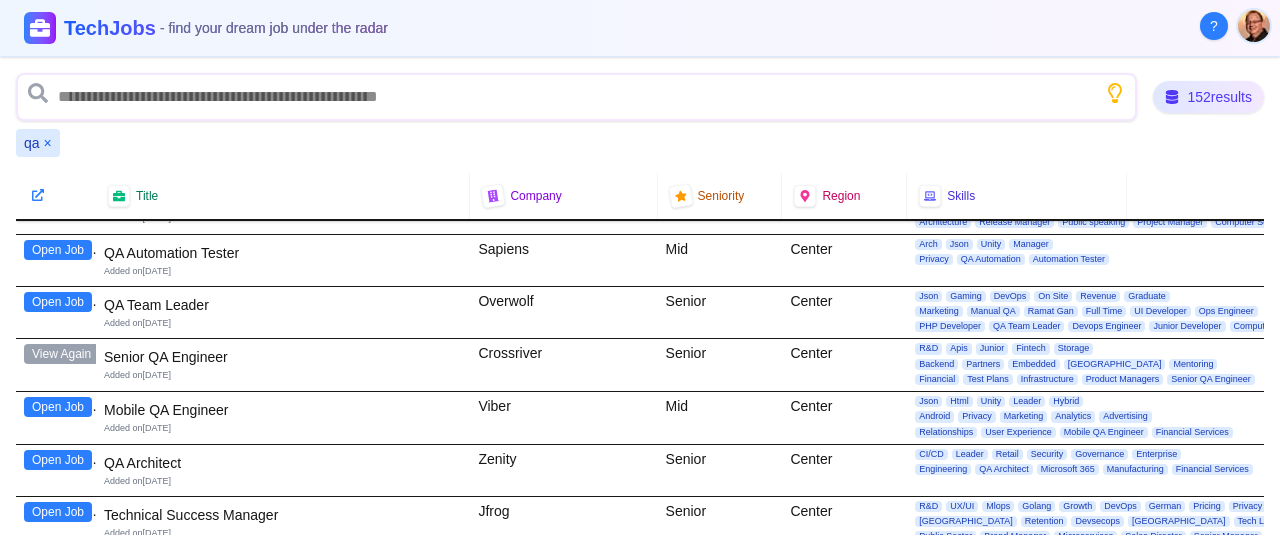 click on "Open Job" at bounding box center [58, 407] 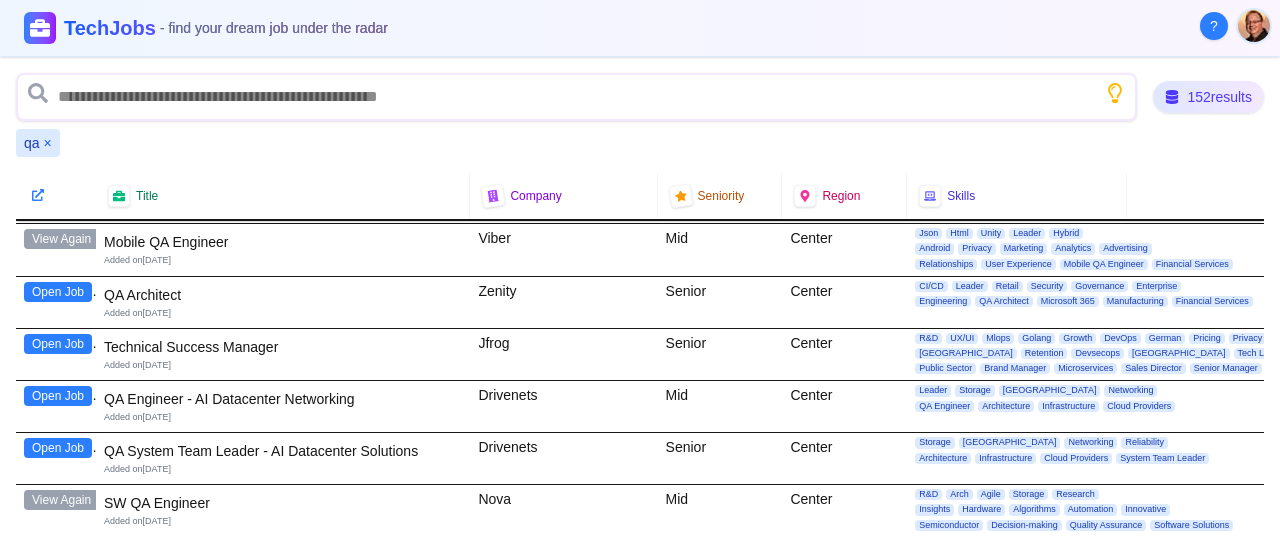 scroll, scrollTop: 500, scrollLeft: 0, axis: vertical 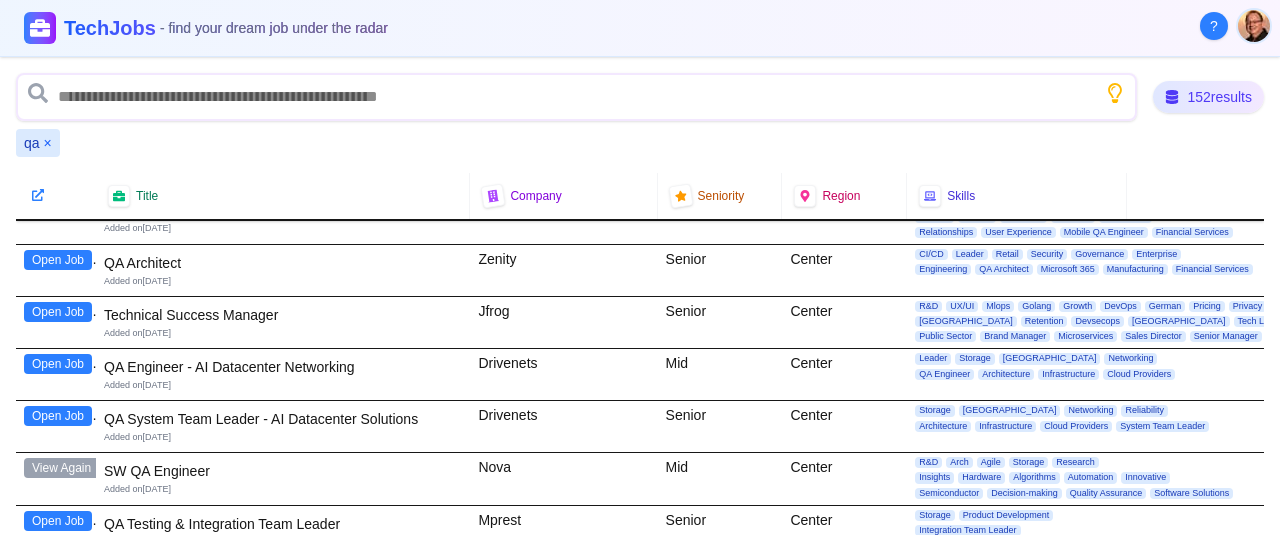 click on "Open Job" at bounding box center [58, 364] 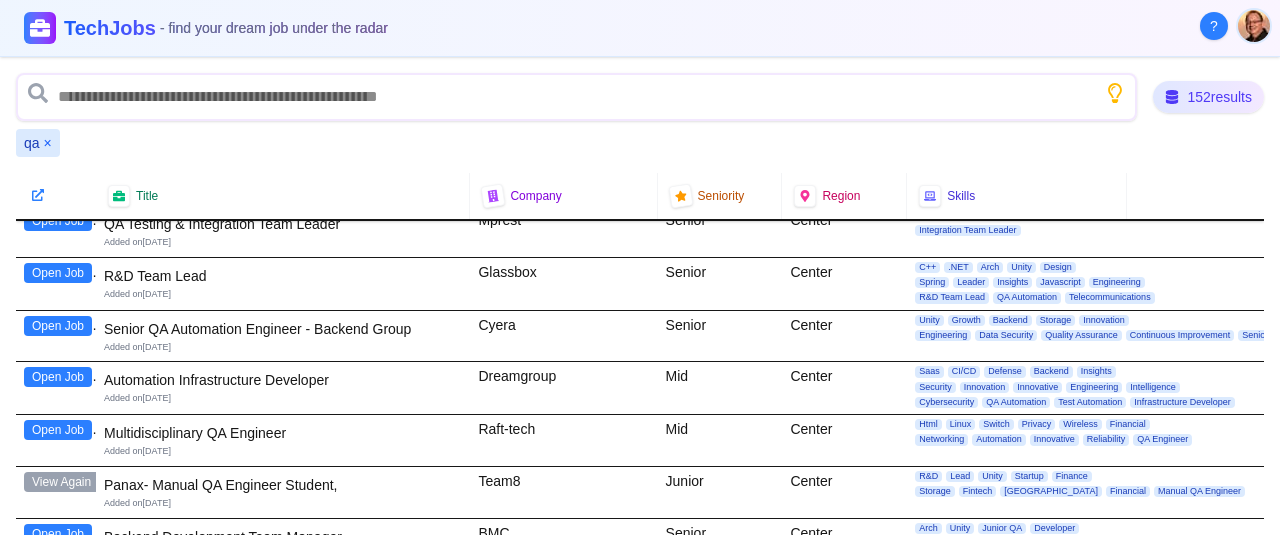 scroll, scrollTop: 900, scrollLeft: 0, axis: vertical 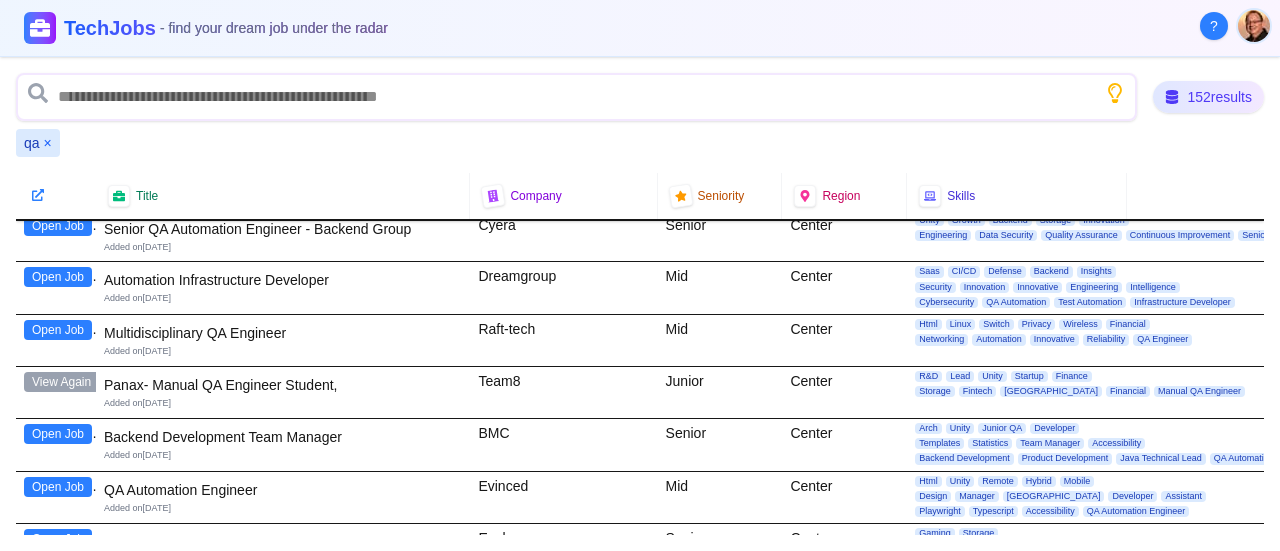 click on "Open Job" at bounding box center (58, 330) 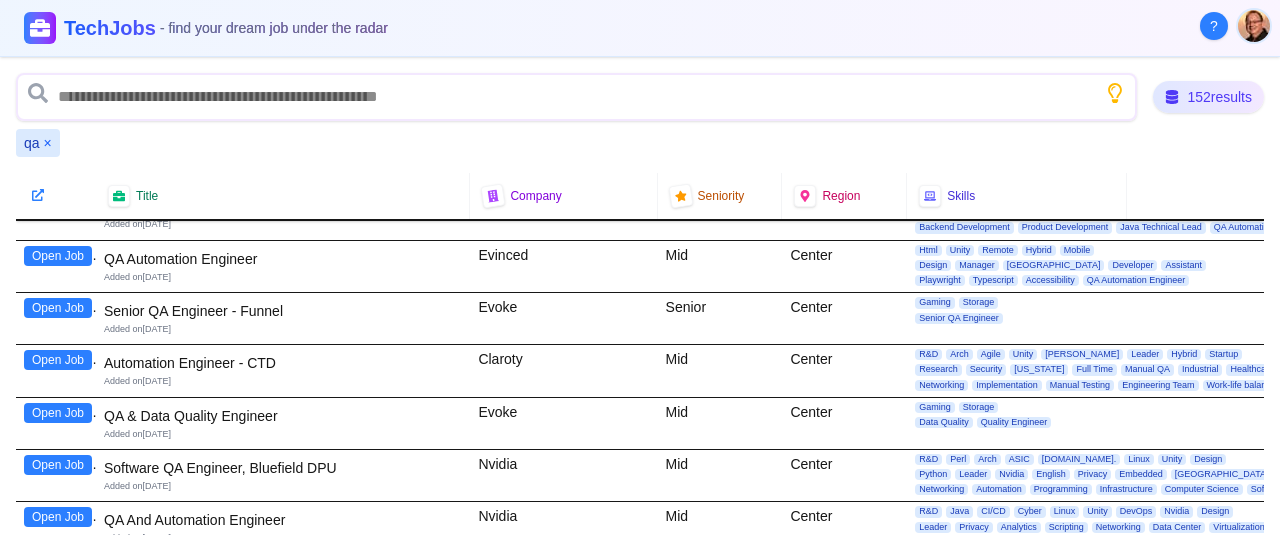 scroll, scrollTop: 1100, scrollLeft: 0, axis: vertical 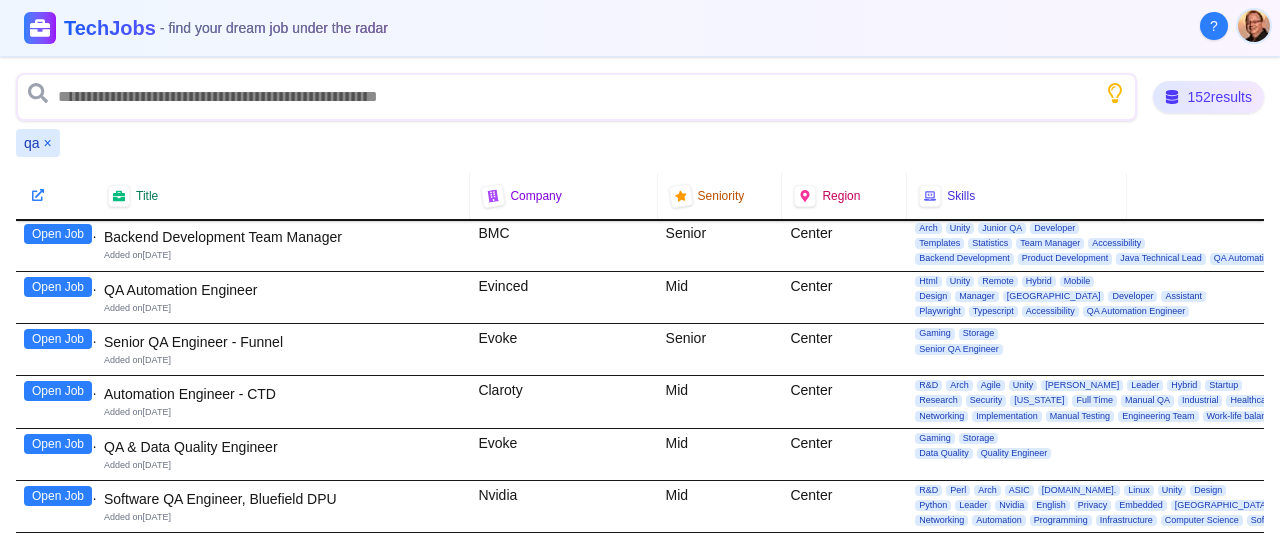 click on "Open Job" at bounding box center [58, 339] 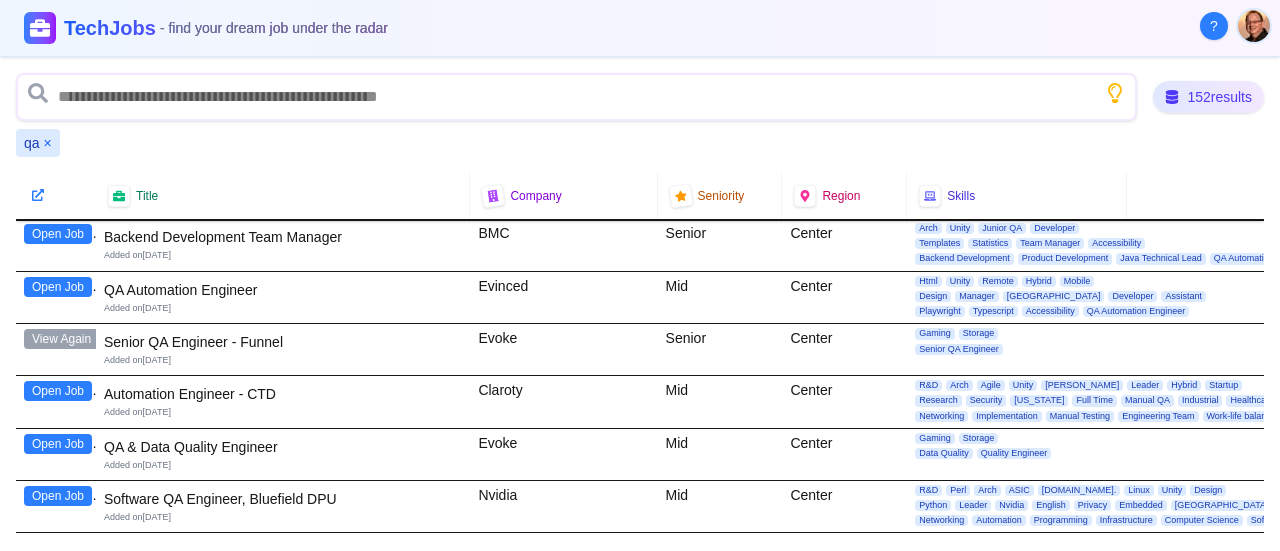 click on "Evoke" at bounding box center [563, 454] 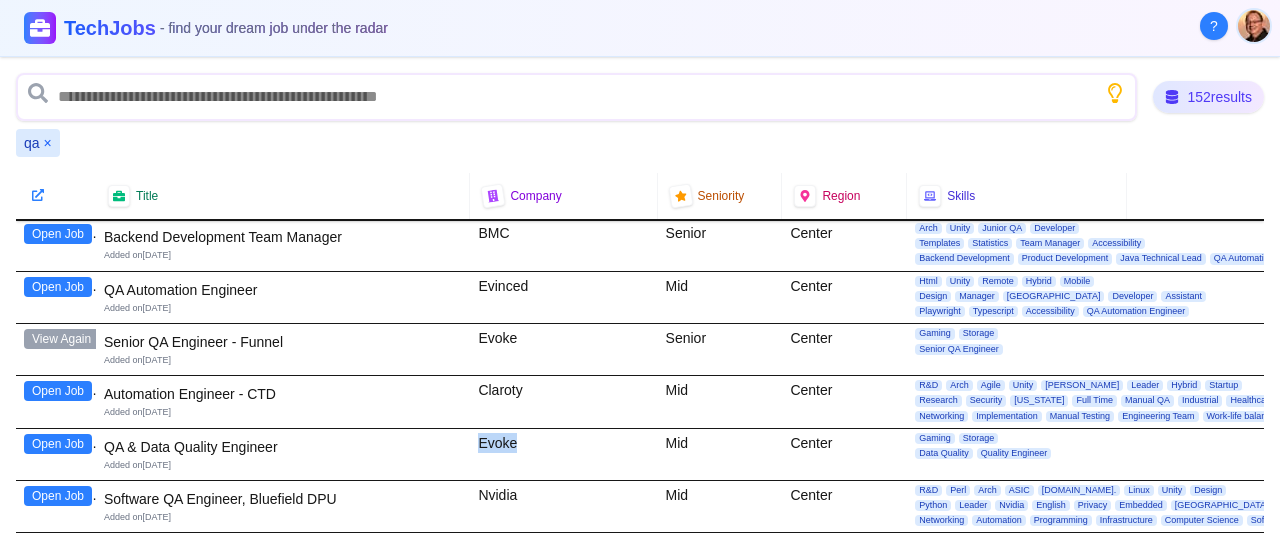 click on "Evoke" at bounding box center (563, 454) 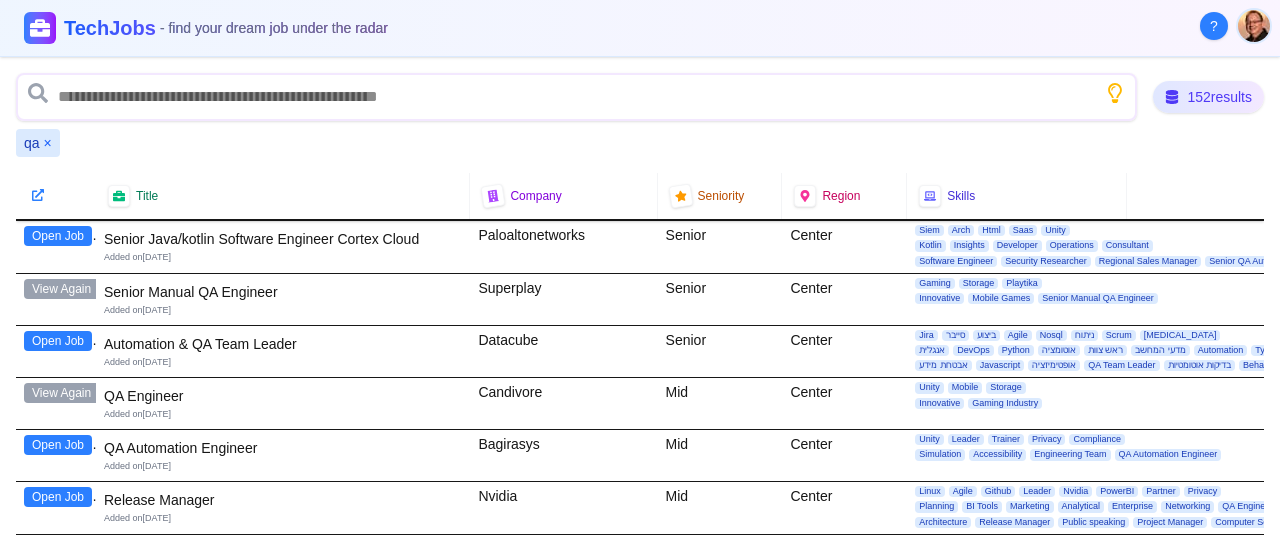 scroll, scrollTop: 0, scrollLeft: 0, axis: both 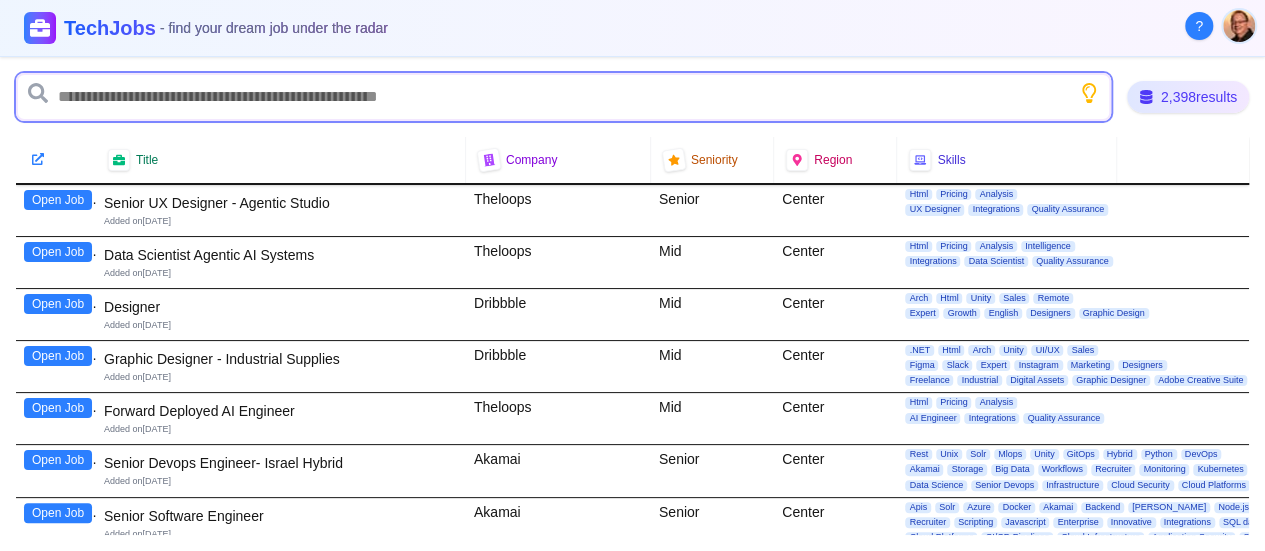 click at bounding box center (563, 97) 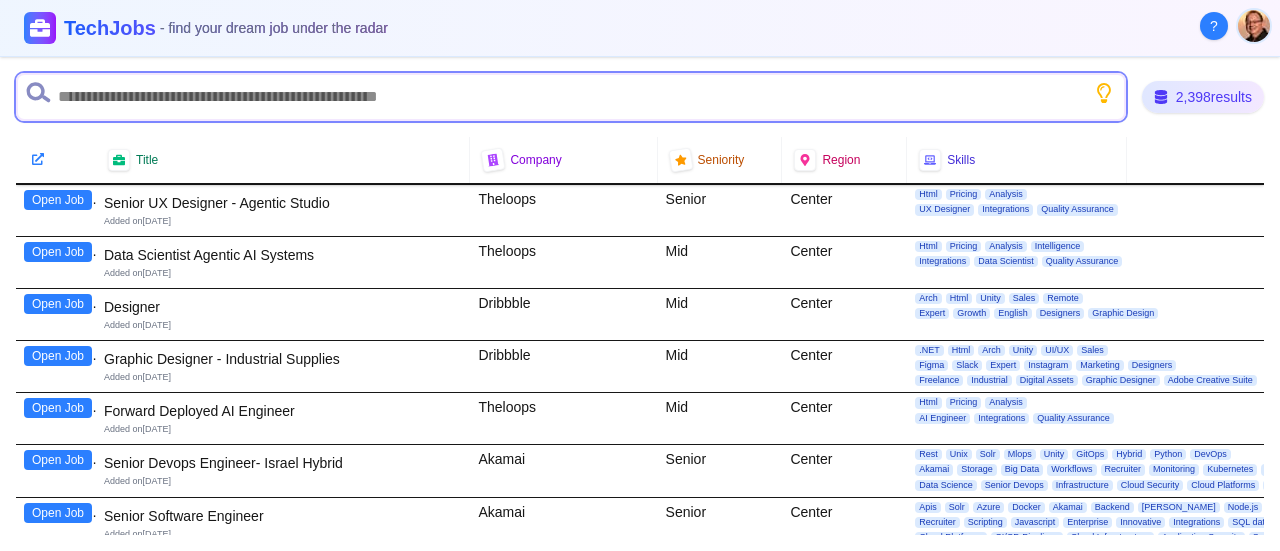 click at bounding box center [571, 97] 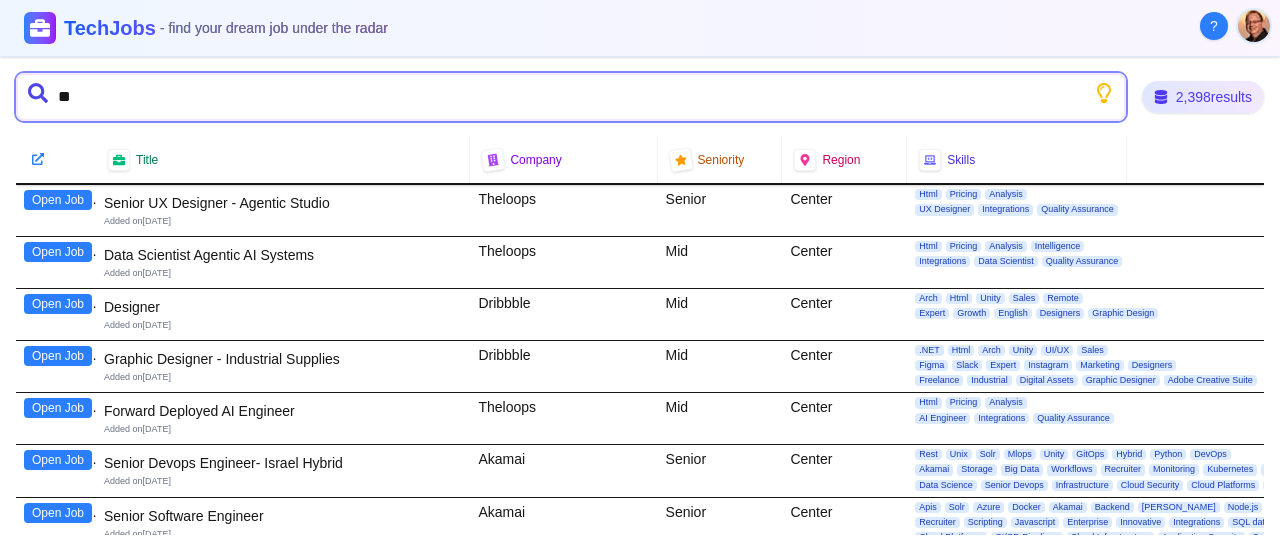 type on "***" 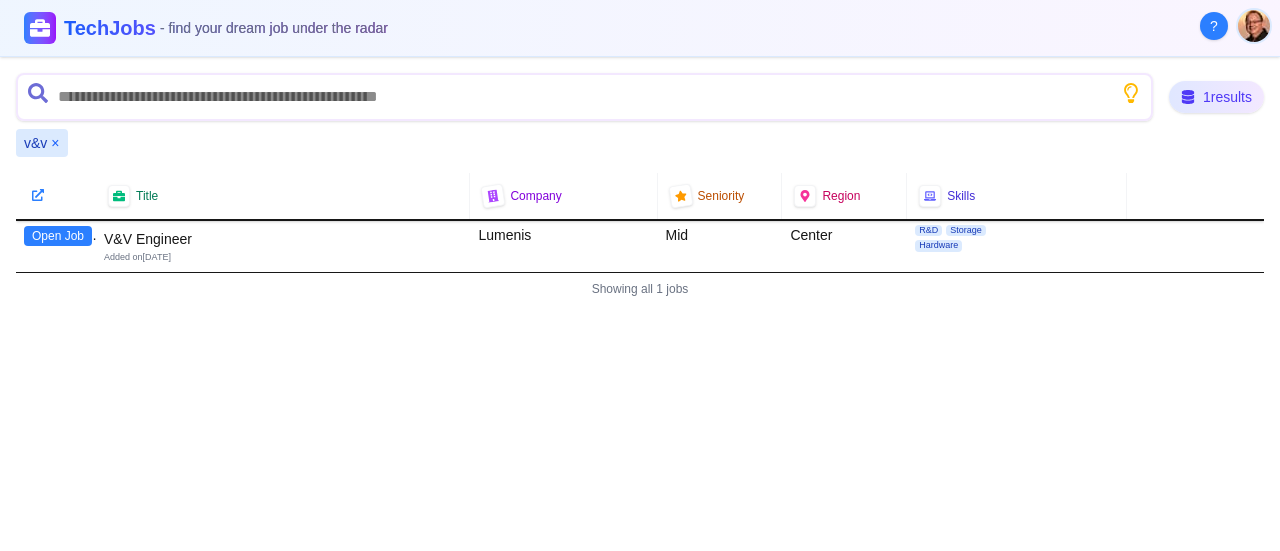 click on "Open Job" at bounding box center [58, 236] 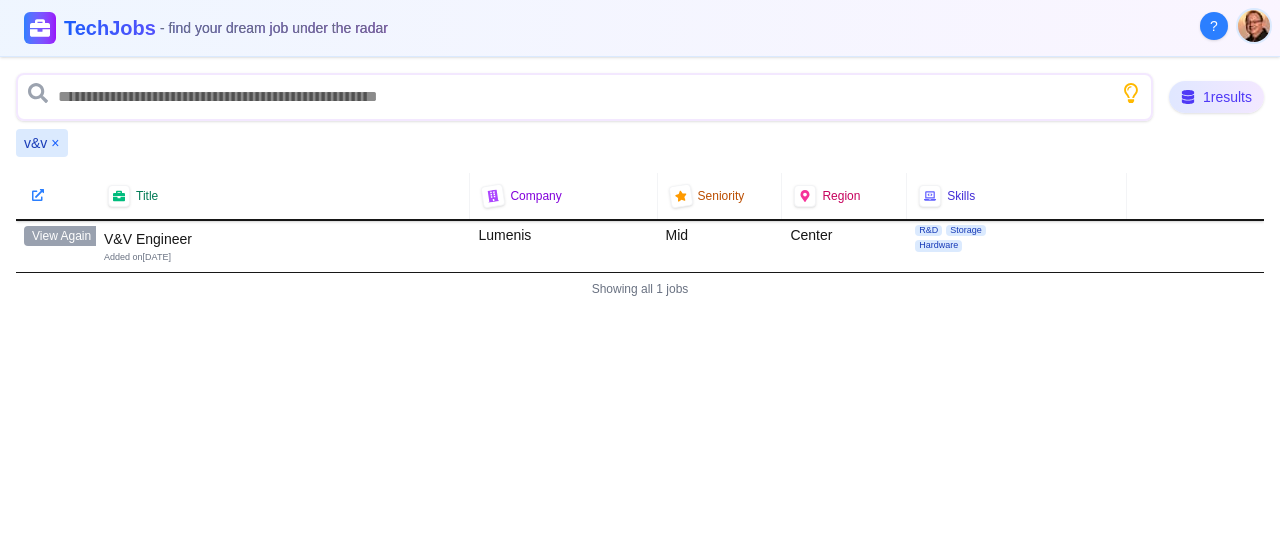 click on "×" at bounding box center (55, 143) 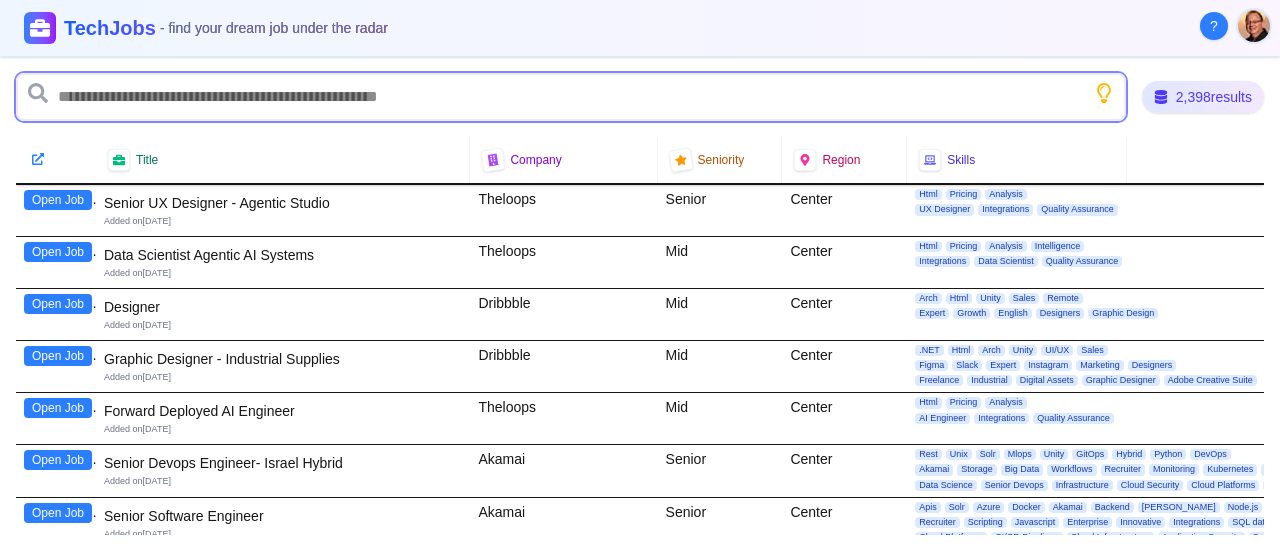 click at bounding box center (571, 97) 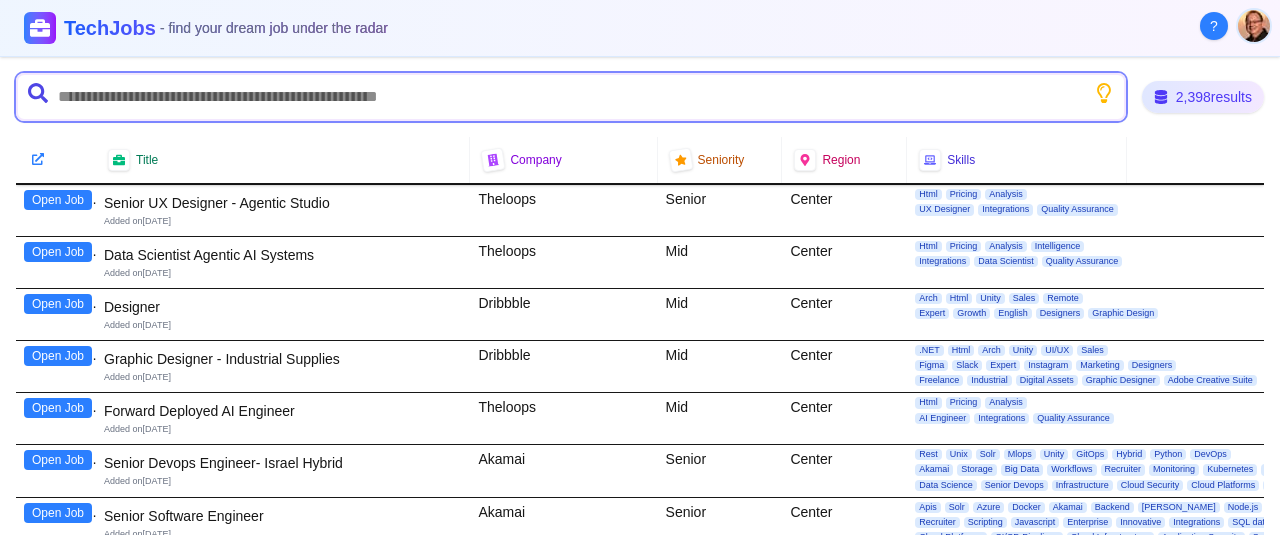 paste on "**********" 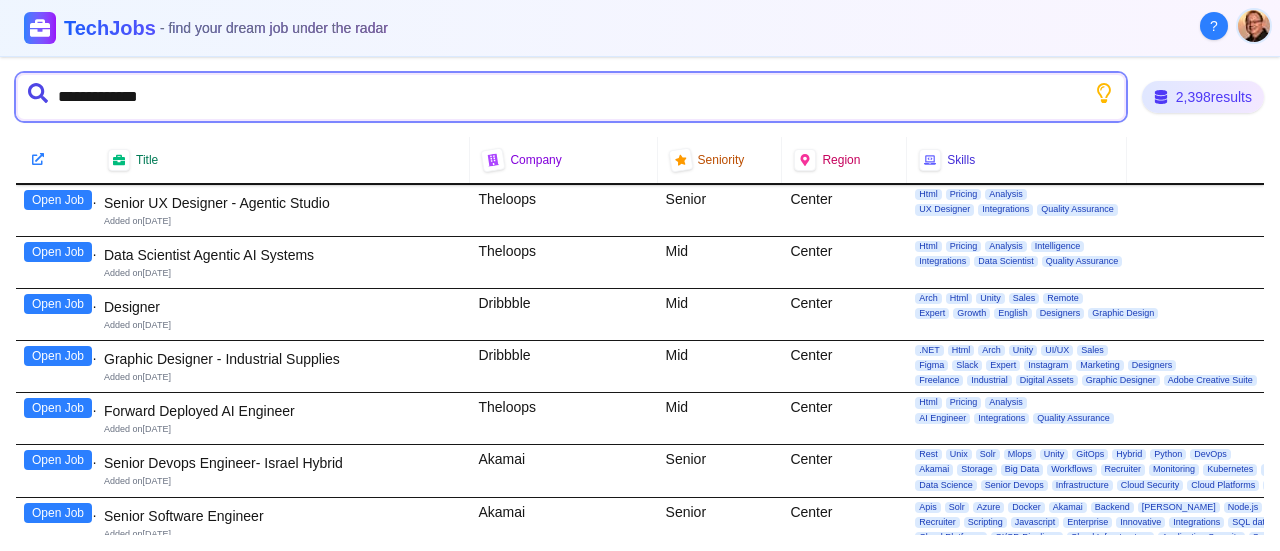 type on "**********" 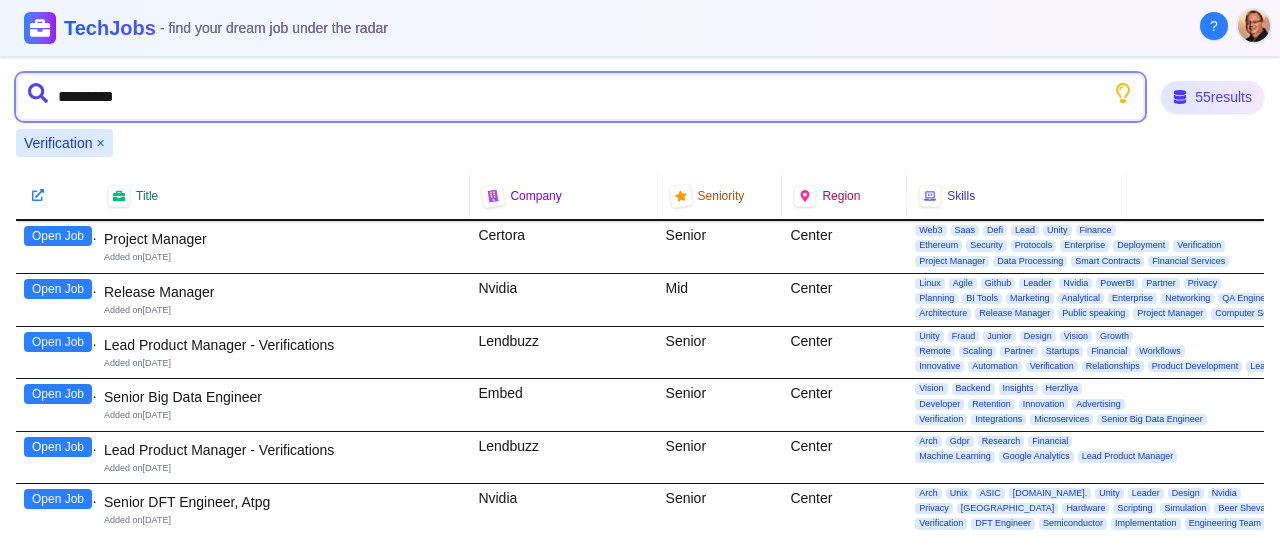 type on "**********" 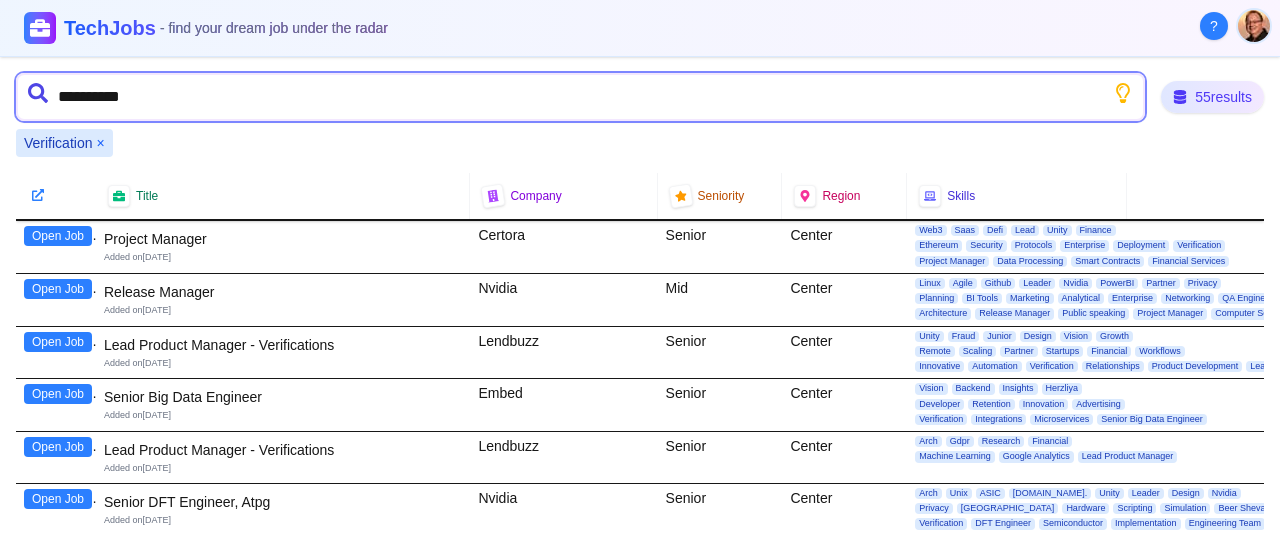 type 